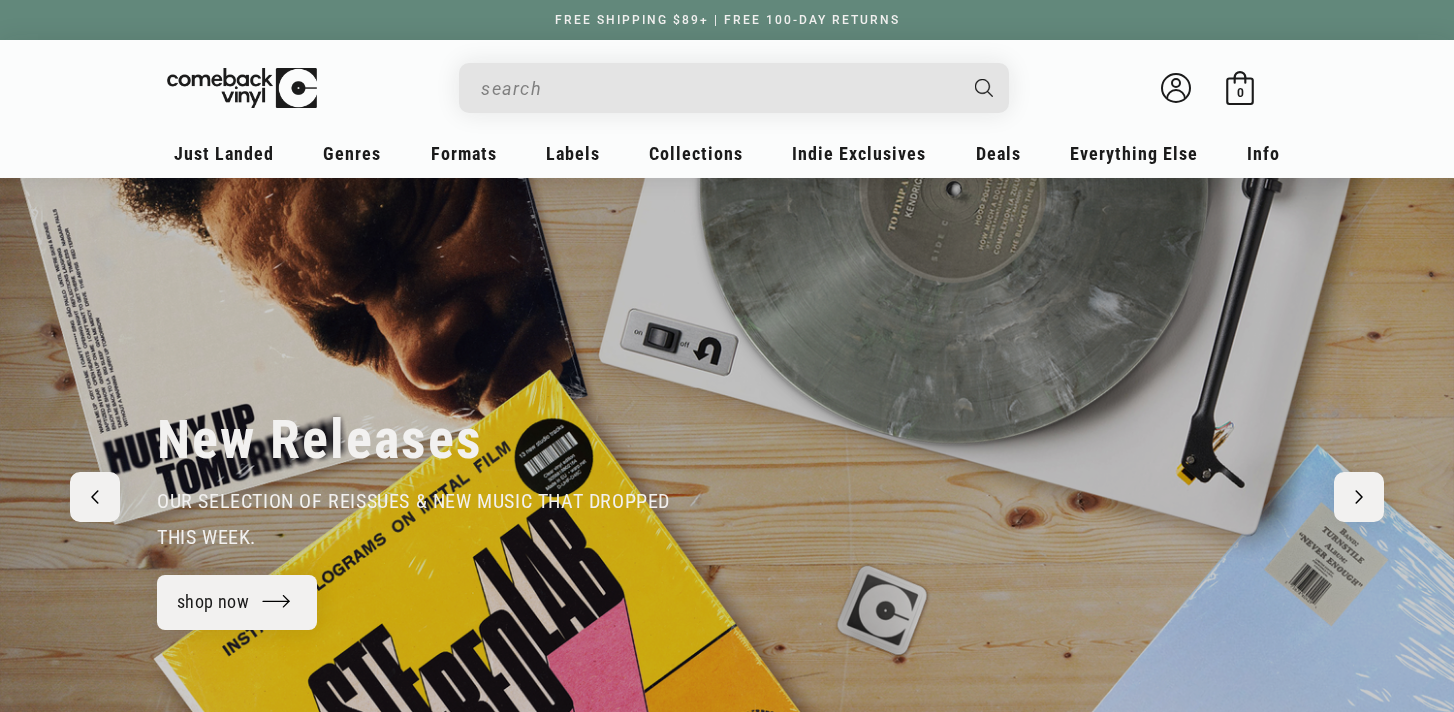scroll, scrollTop: 0, scrollLeft: 0, axis: both 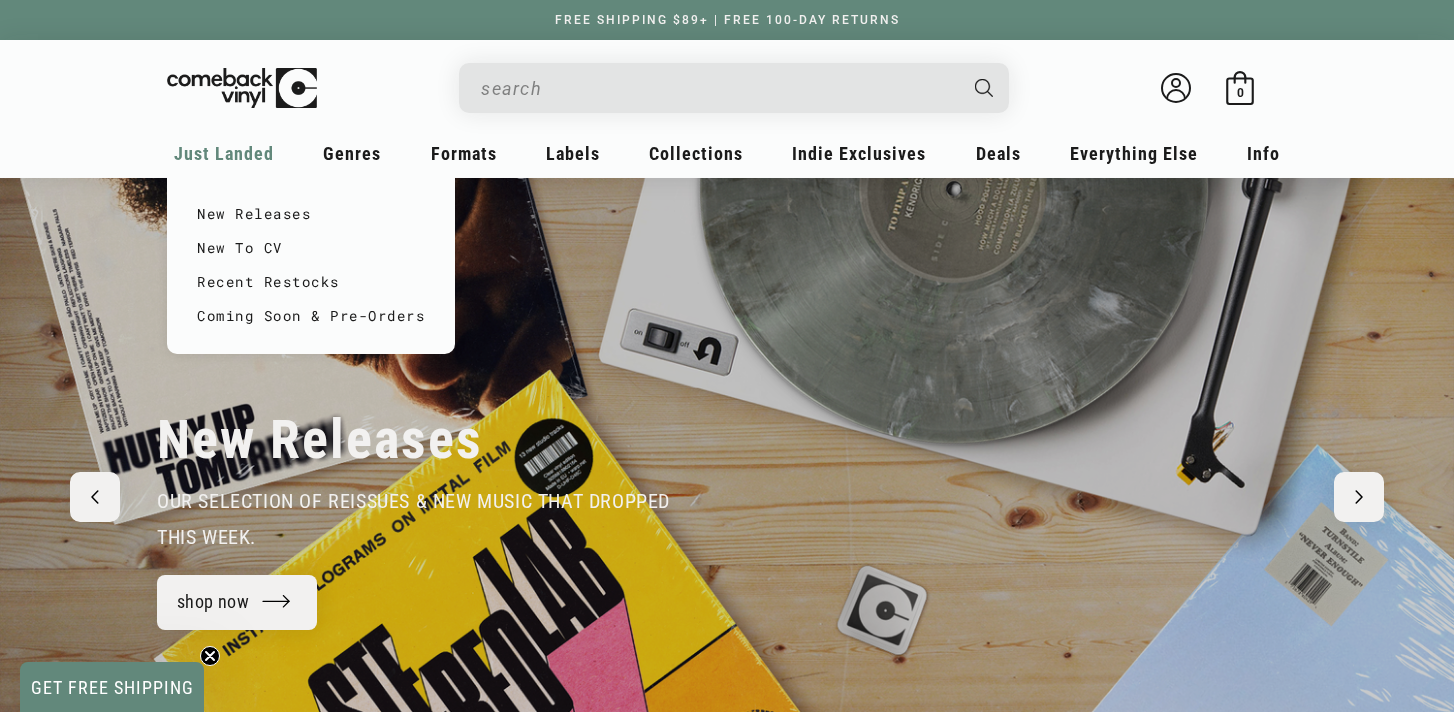 click on "Just Landed" at bounding box center (224, 153) 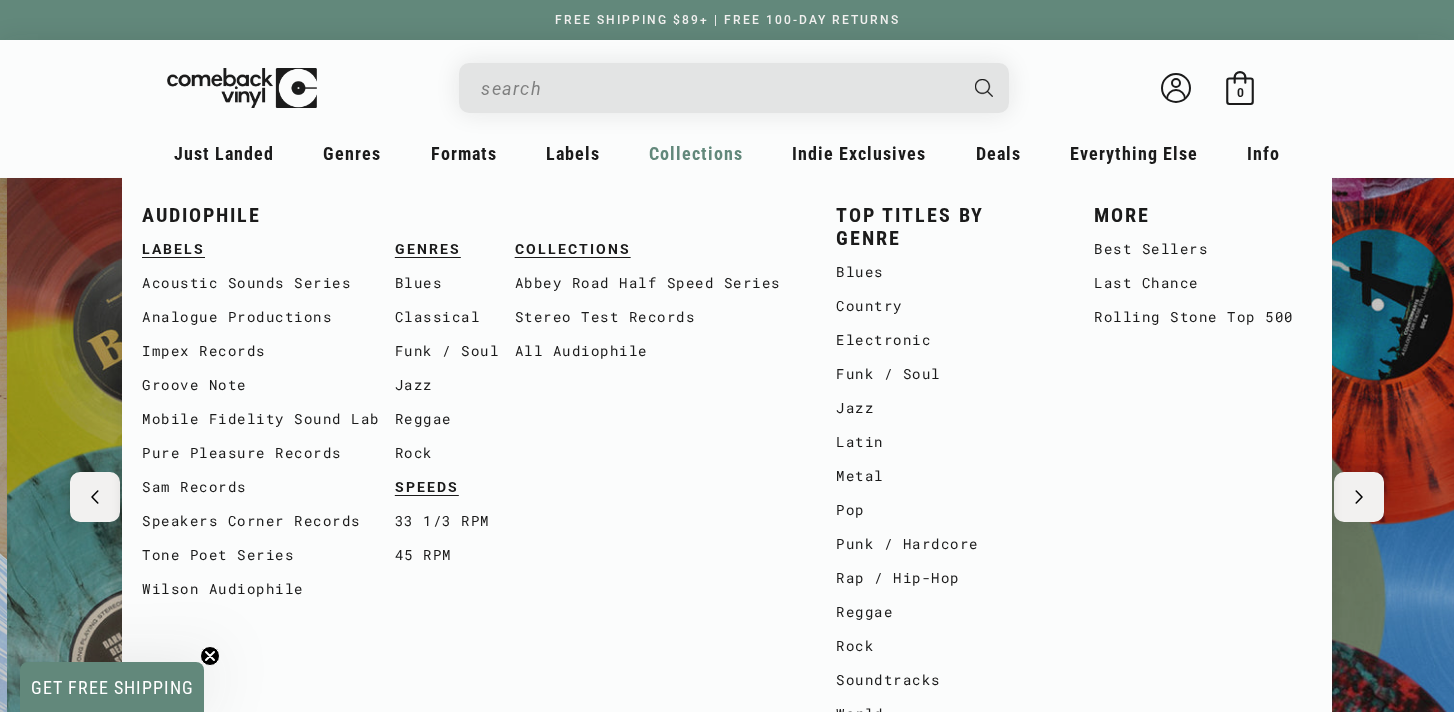 scroll, scrollTop: 0, scrollLeft: 1454, axis: horizontal 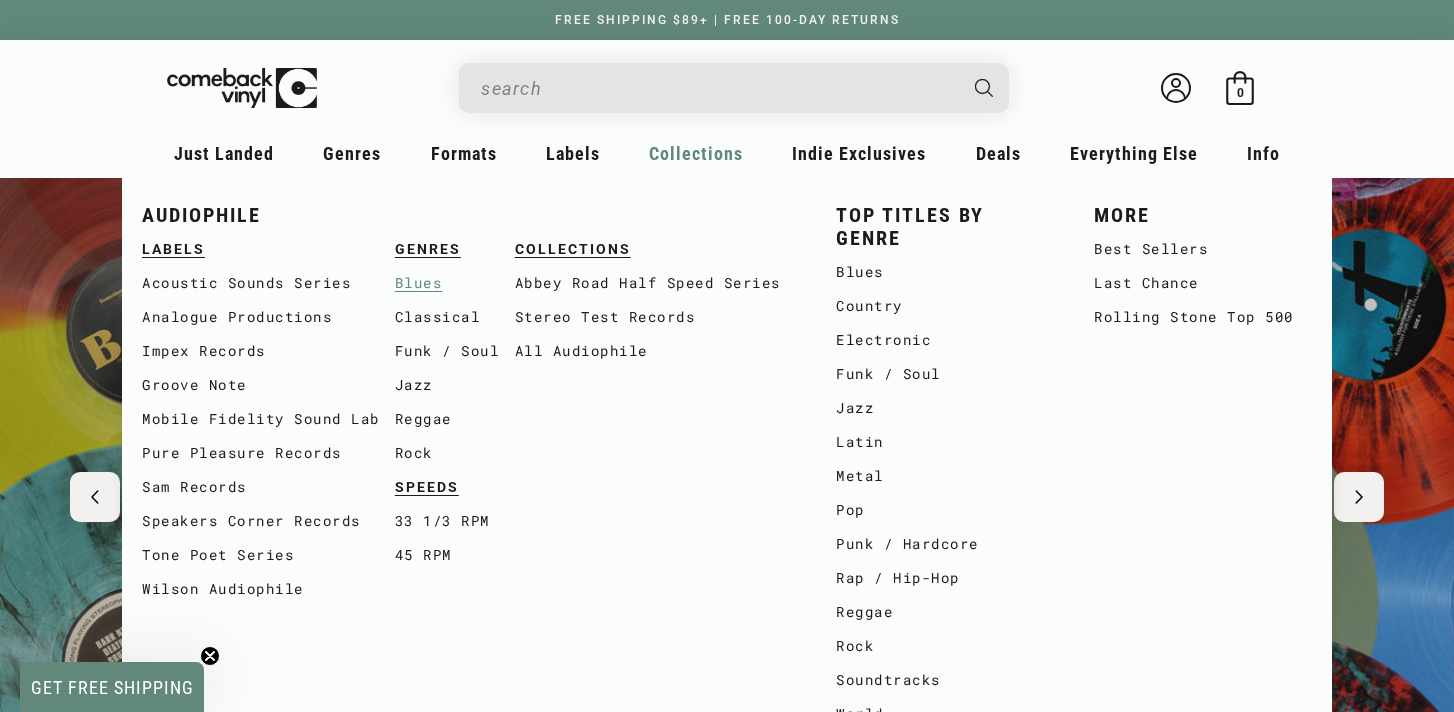 click on "Blues" at bounding box center (455, 283) 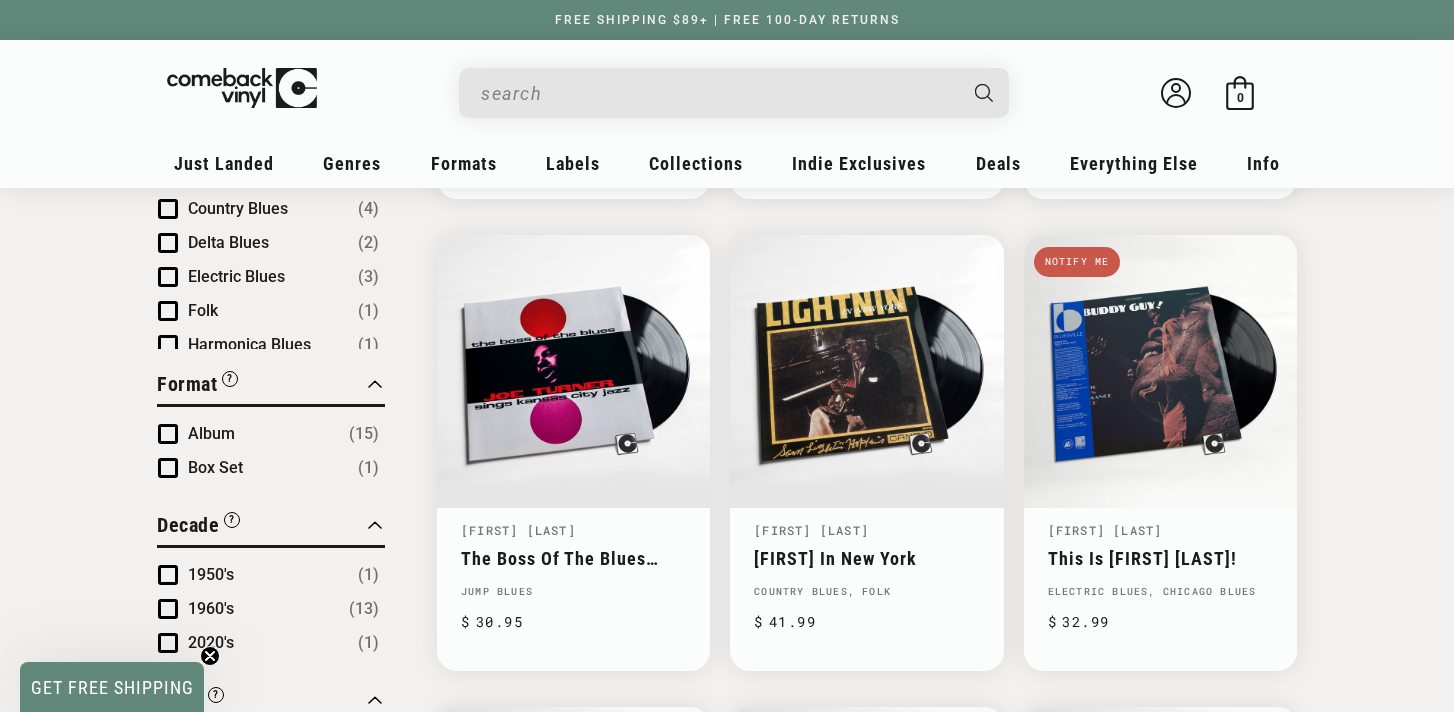 scroll, scrollTop: 673, scrollLeft: 0, axis: vertical 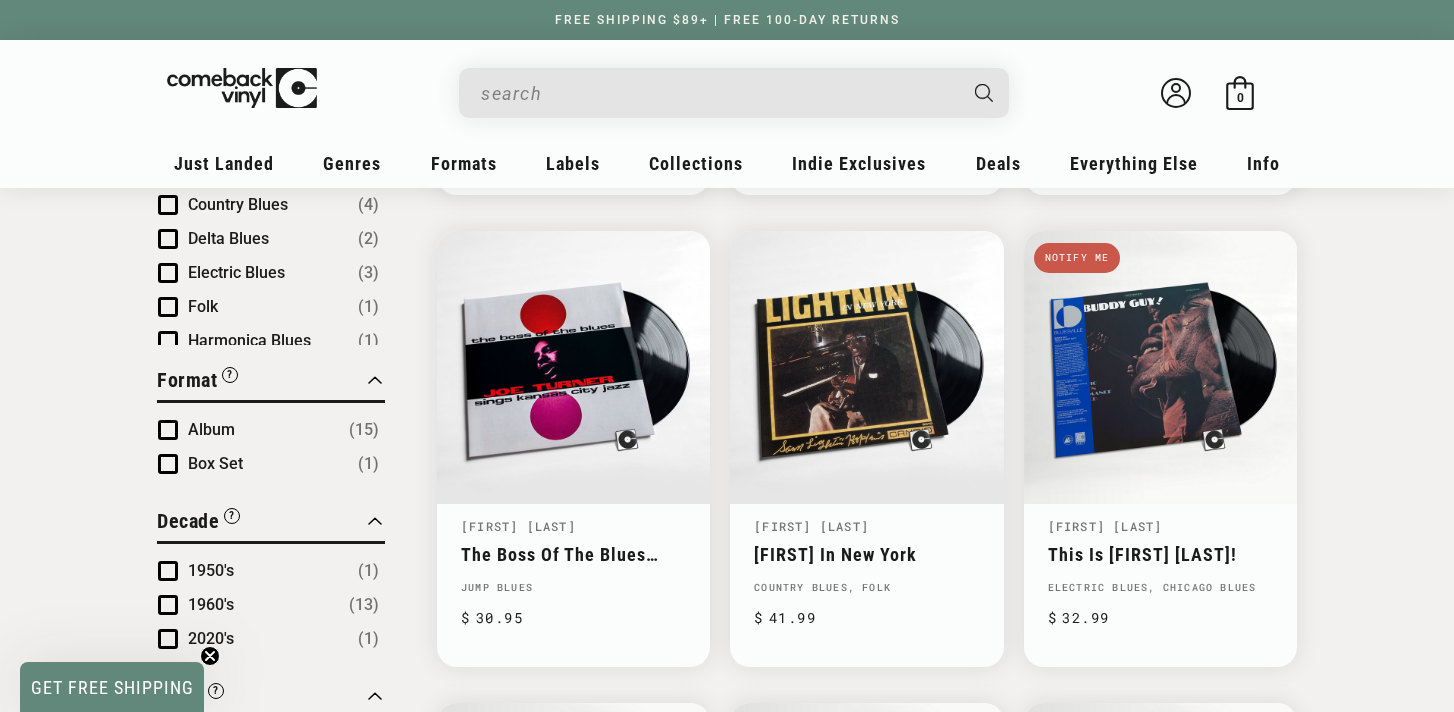 click on "Delta Blues" at bounding box center [228, 238] 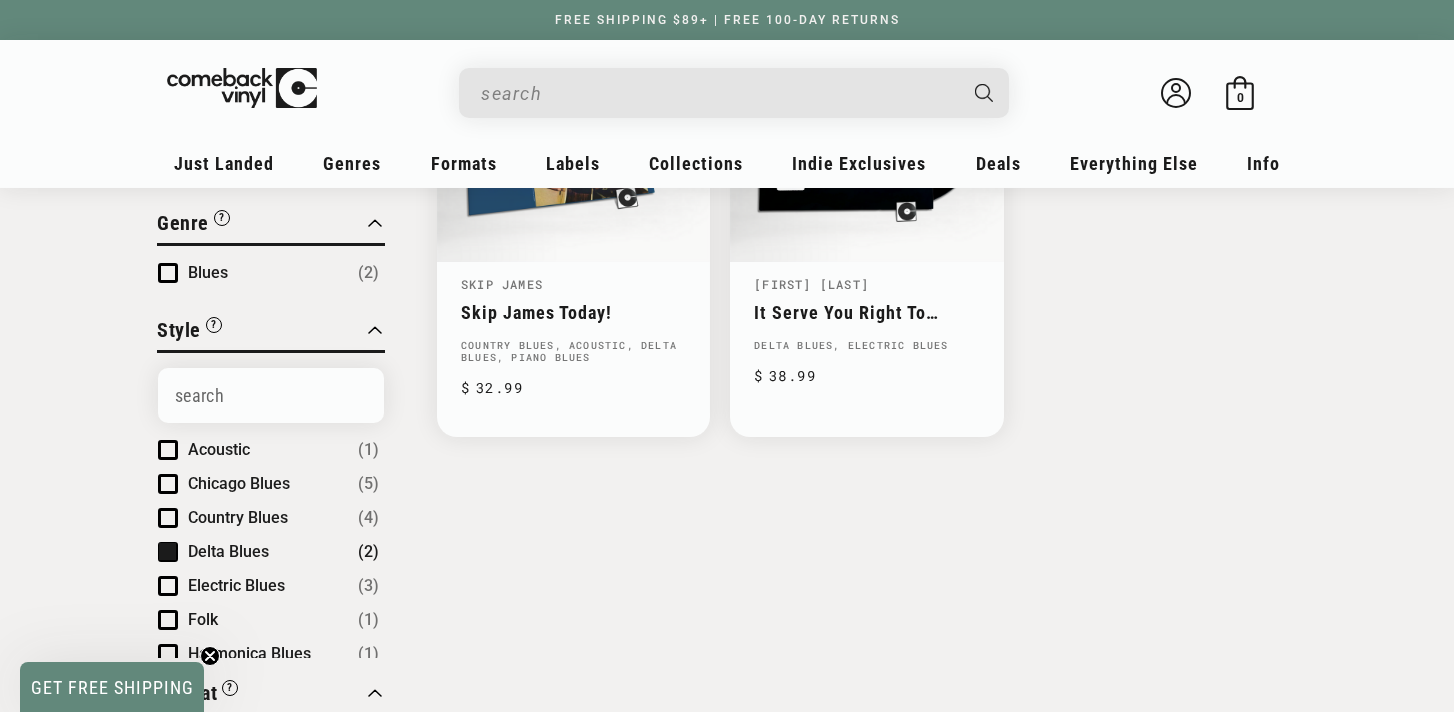 scroll, scrollTop: 433, scrollLeft: 0, axis: vertical 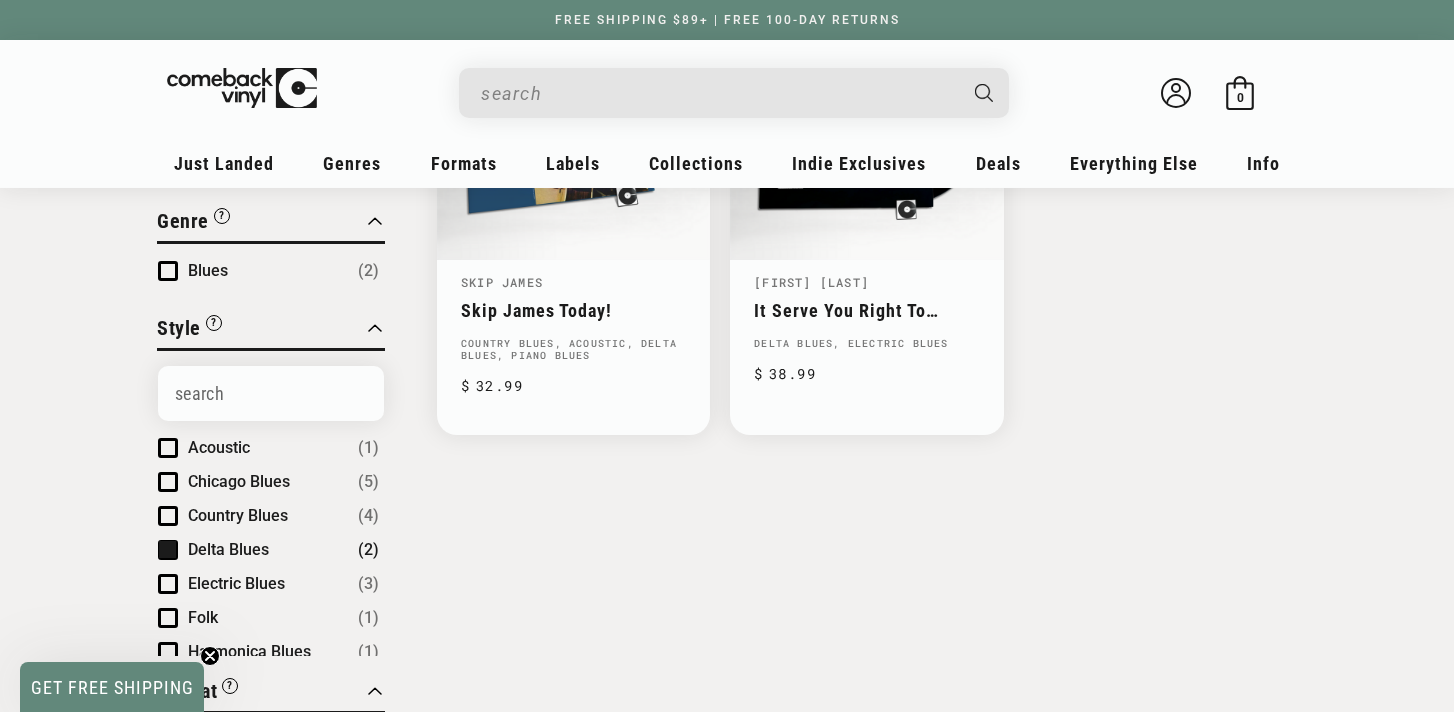 click on "Delta Blues
(2)" at bounding box center (268, 550) 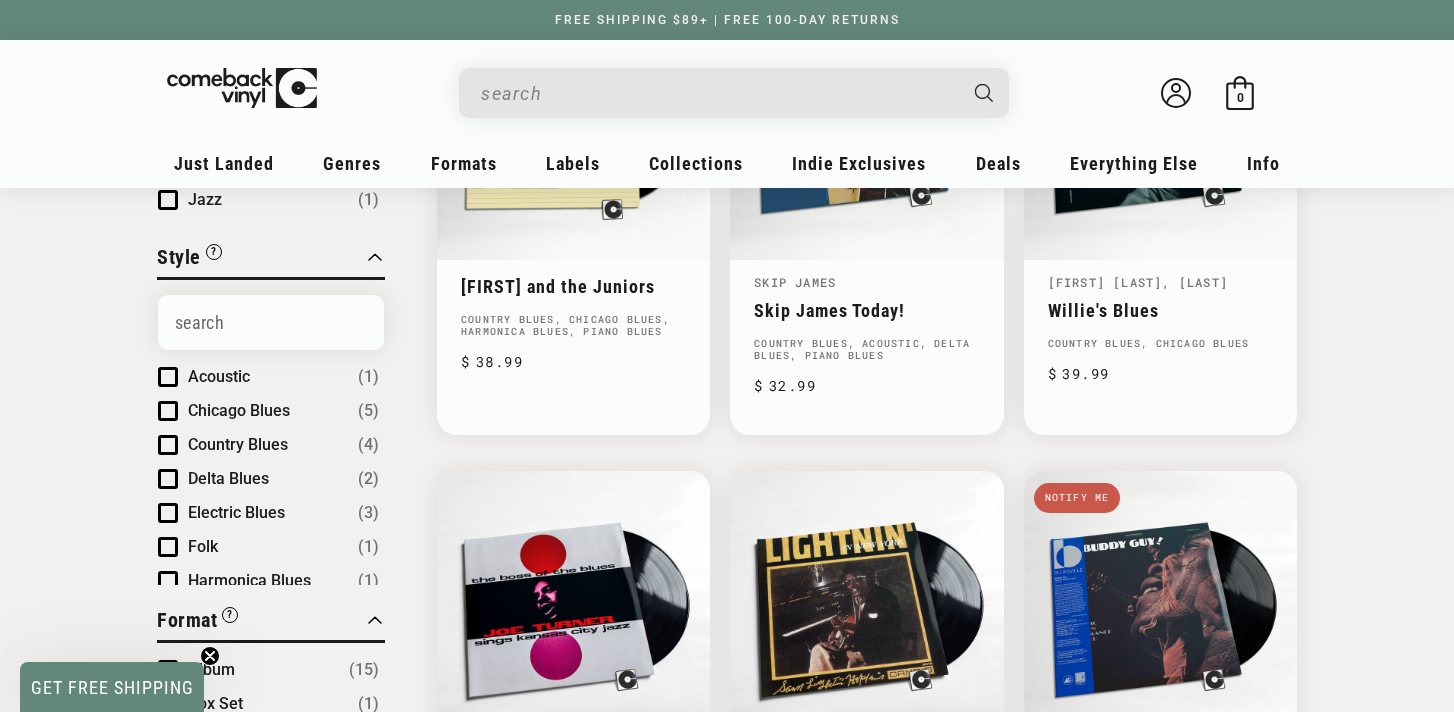 scroll, scrollTop: 362, scrollLeft: 0, axis: vertical 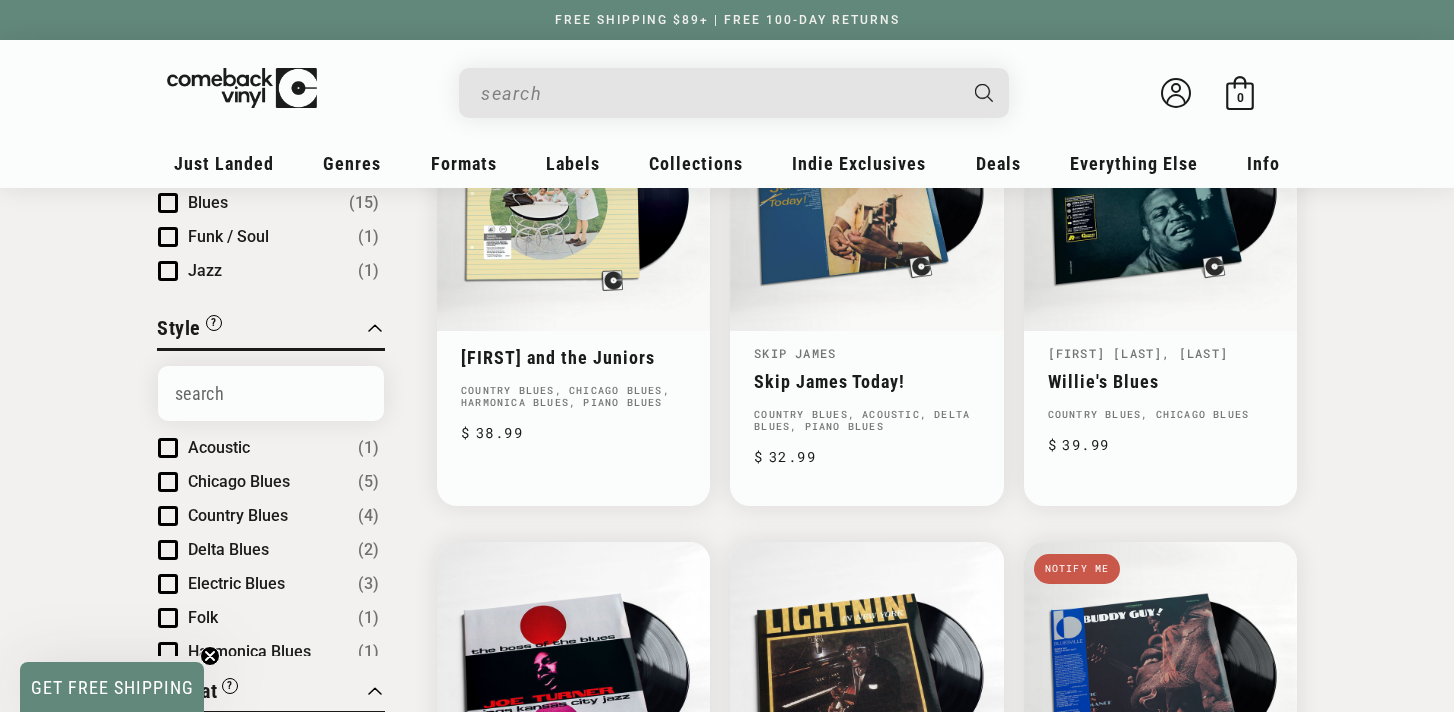 click on "Chicago Blues" at bounding box center [239, 481] 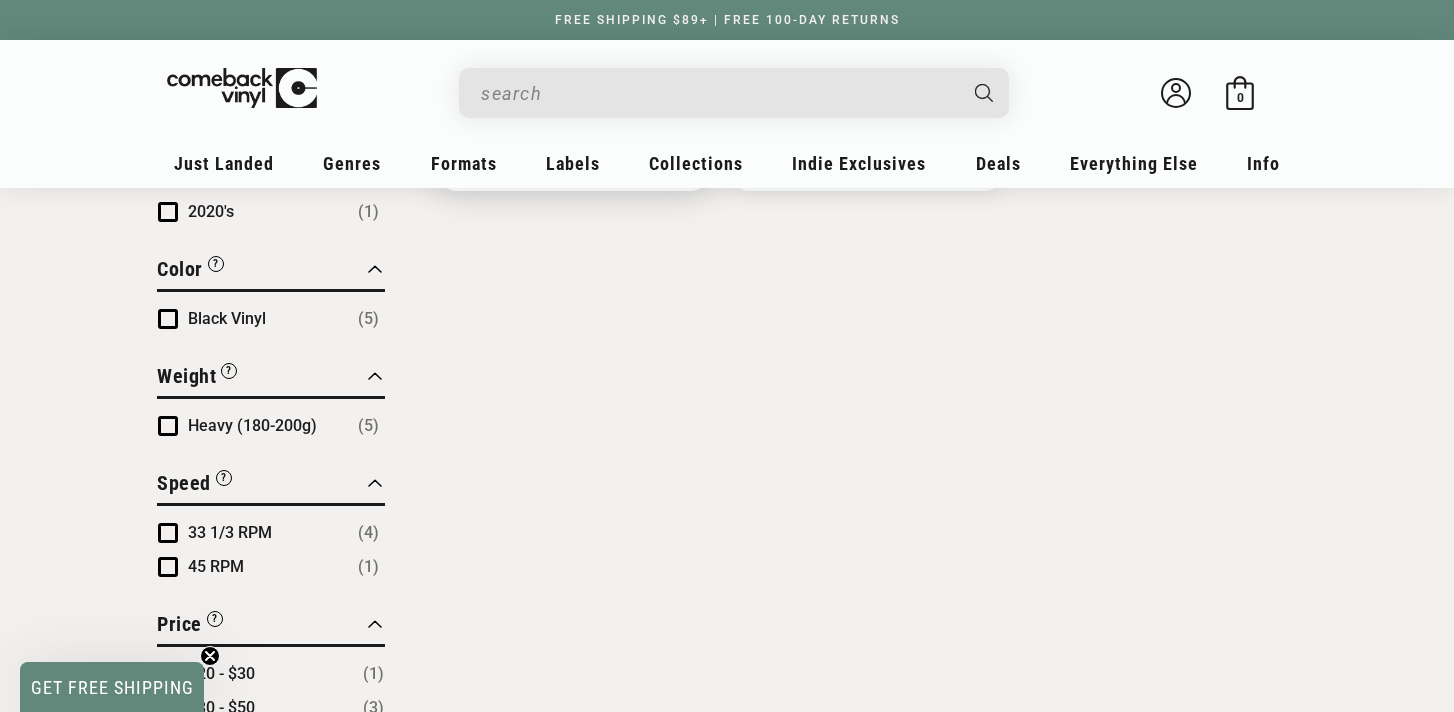 scroll, scrollTop: 968, scrollLeft: 0, axis: vertical 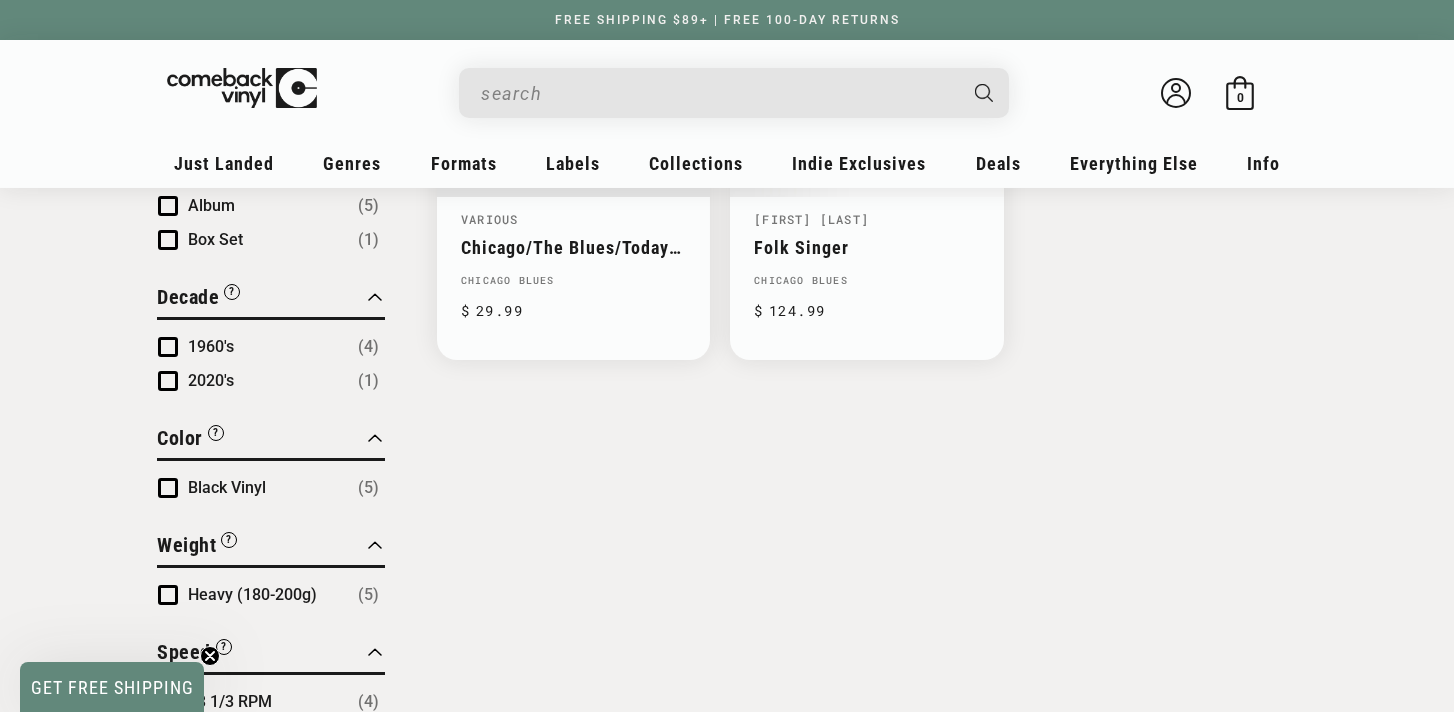 click 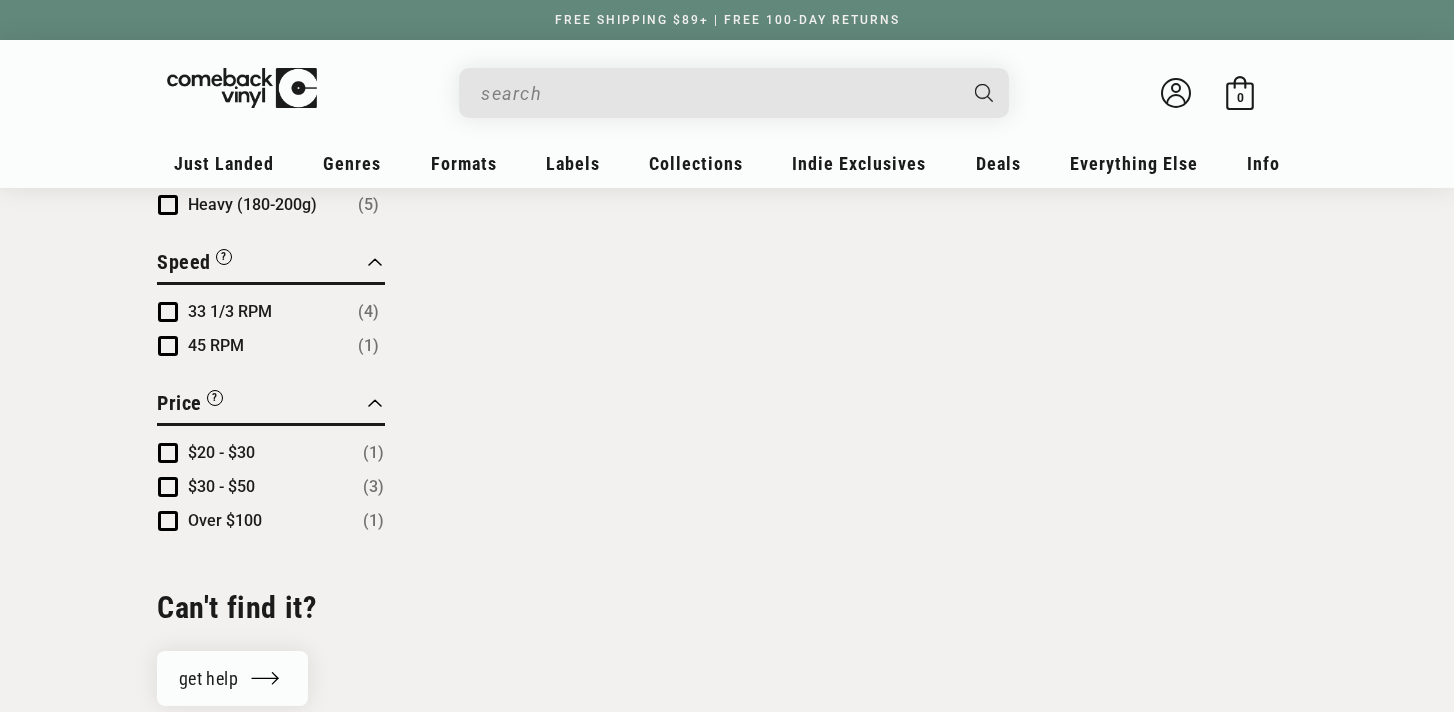 scroll, scrollTop: 1363, scrollLeft: 0, axis: vertical 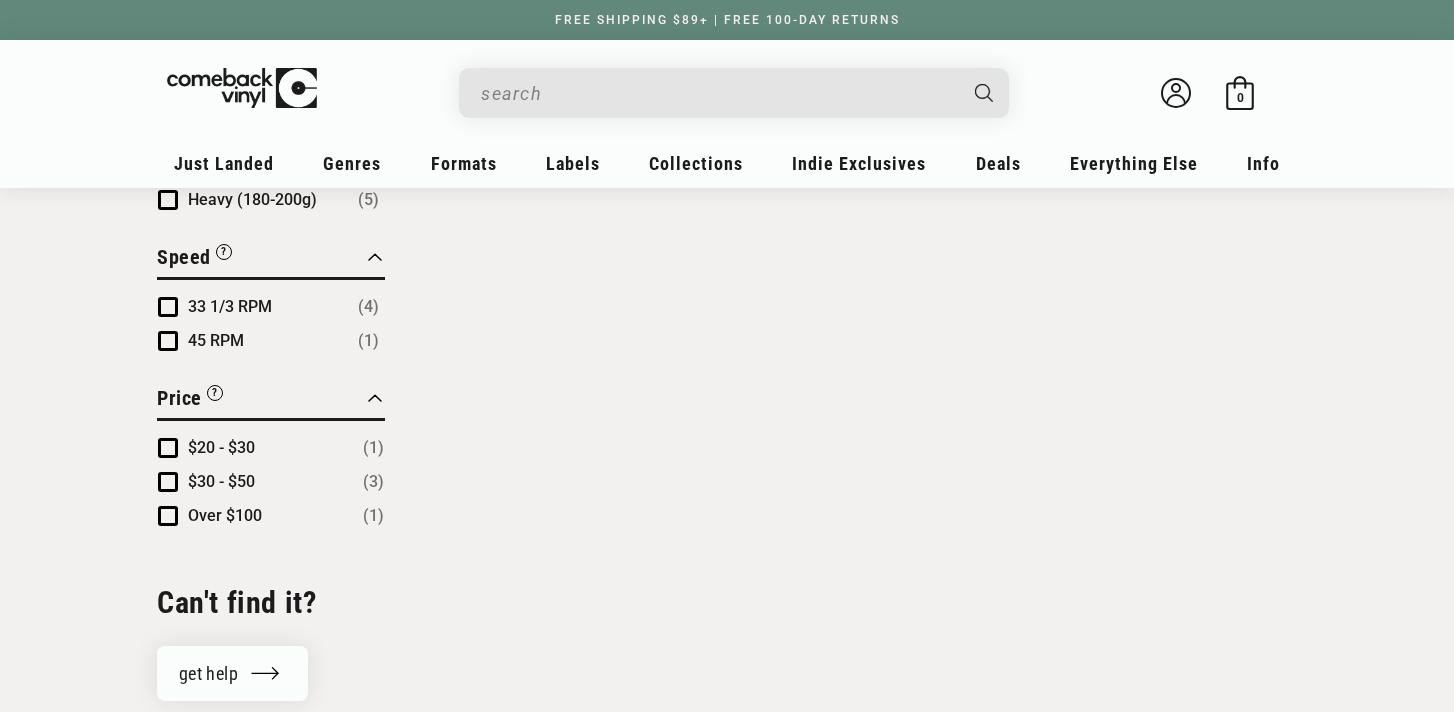 drag, startPoint x: 174, startPoint y: 441, endPoint x: 414, endPoint y: 3, distance: 499.4437 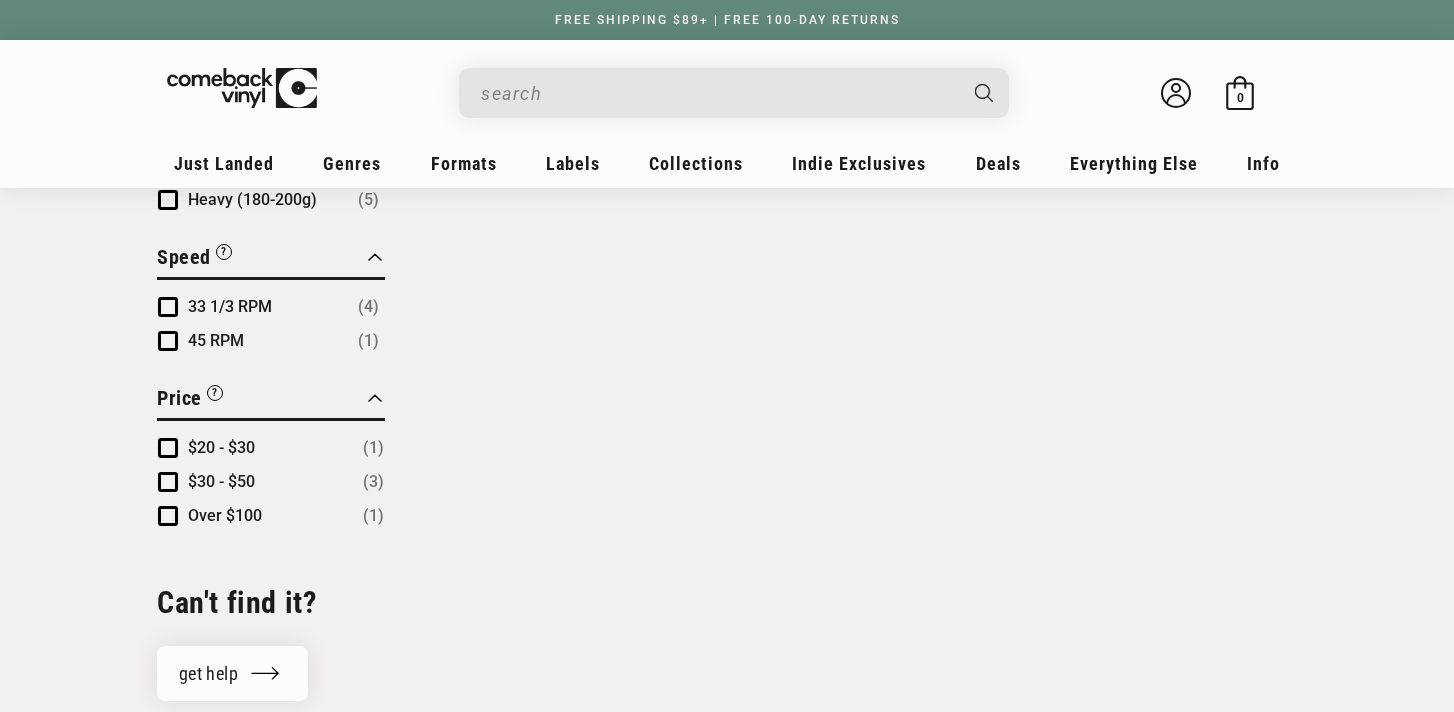 click on "Skip to content
You can't add more than     to the bag.
Item added to bag
Item removed  Undo?
Your bag
Your bag is empty.
return to shop
Loading...
Subtotal
$ 0.00
View bag
Checkout
One or more of the items in your cart is a recurring or deferred purchase. By continuing, I agree to the  cancellation policy
FREE SHIPPING $89+ | FREE 100-DAY RETURNS" at bounding box center [727, -86] 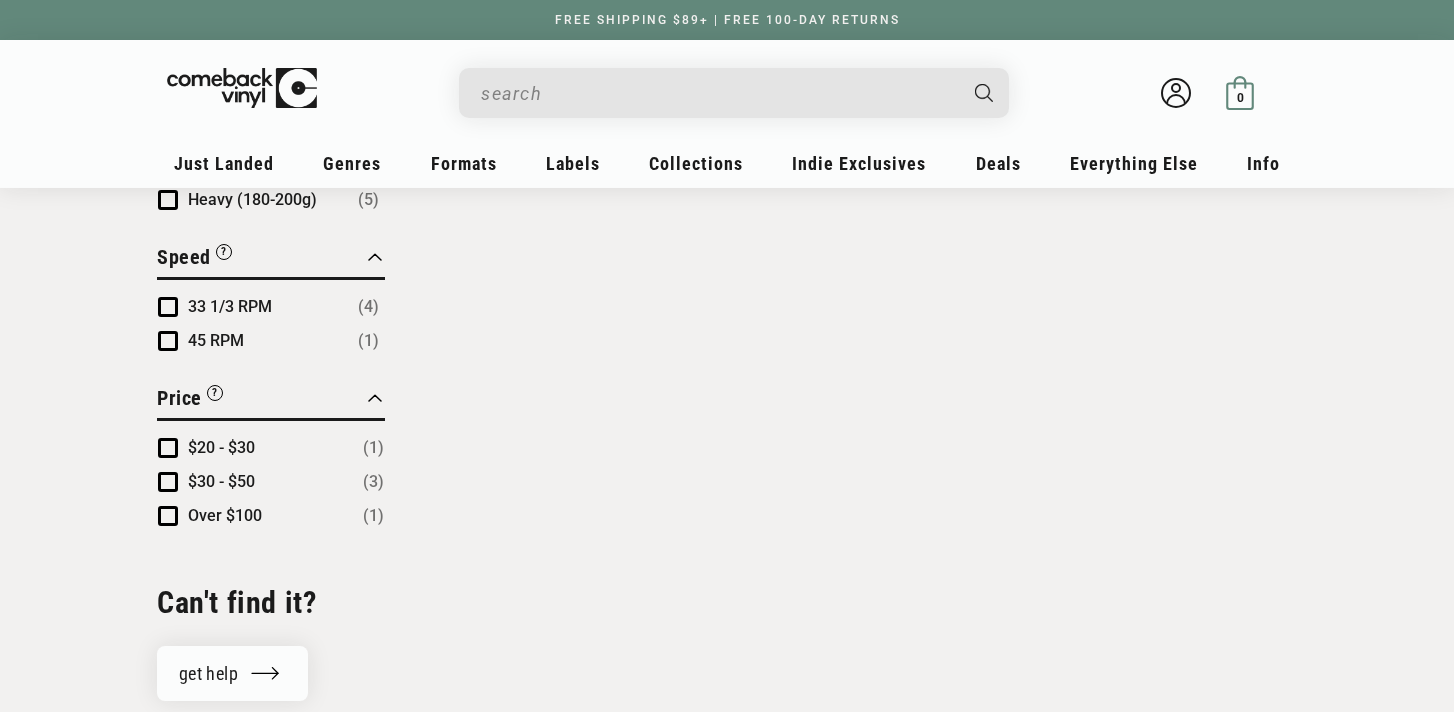 click on "0 0 items" at bounding box center (1240, 97) 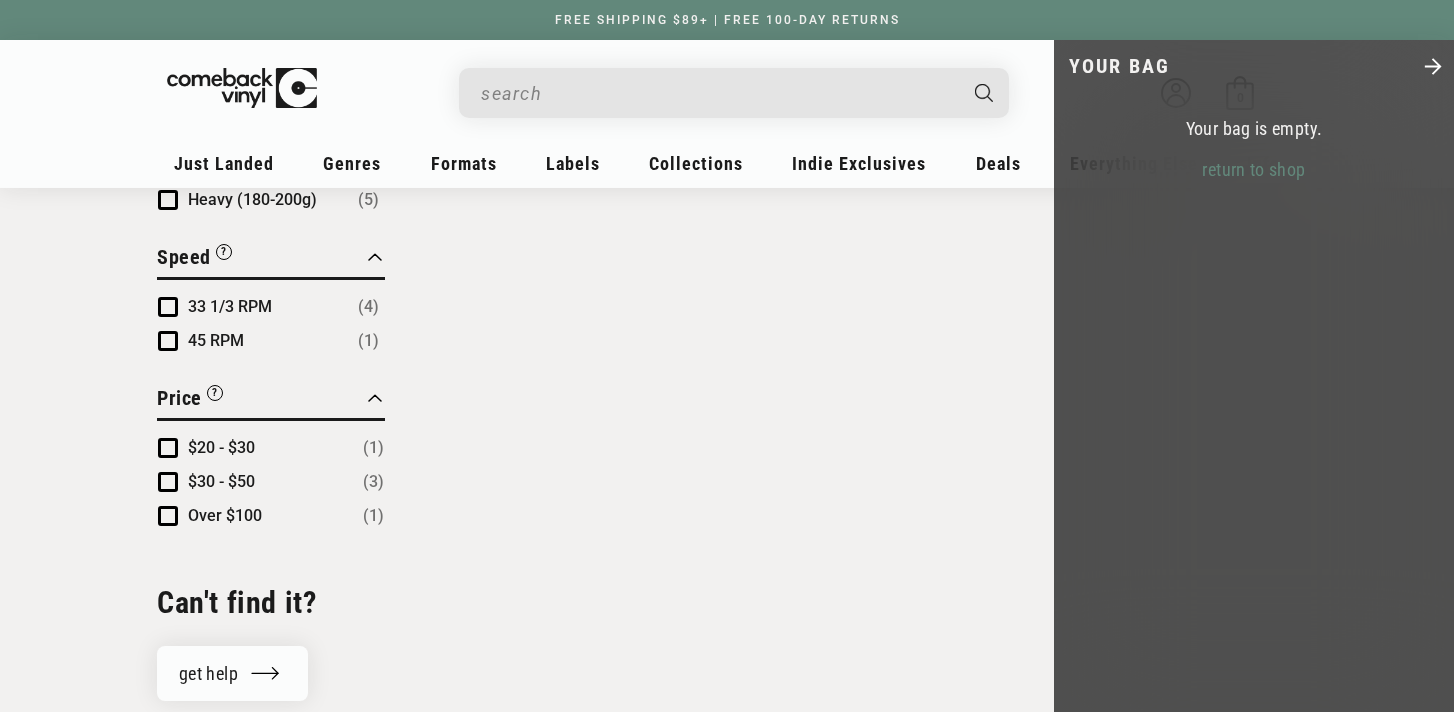 click on "return to shop" at bounding box center (1254, 169) 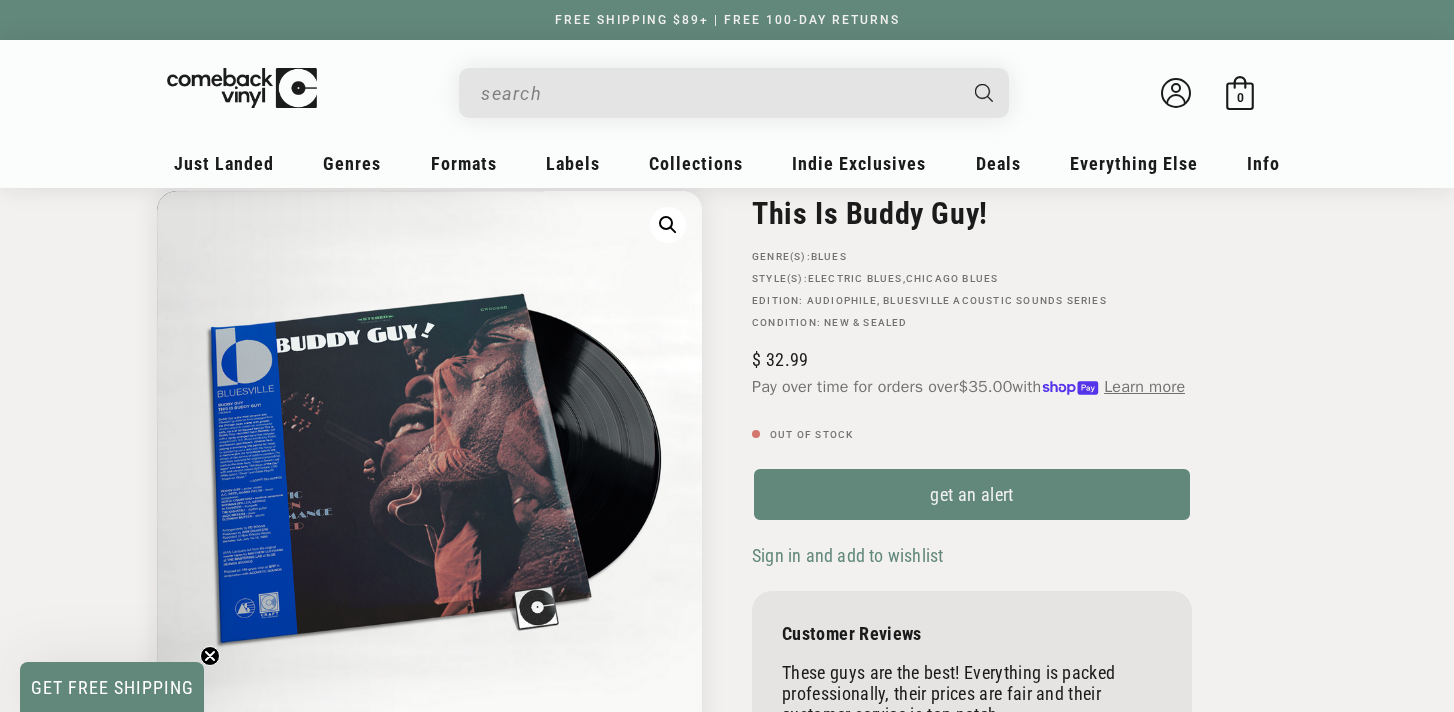 scroll, scrollTop: 150, scrollLeft: 0, axis: vertical 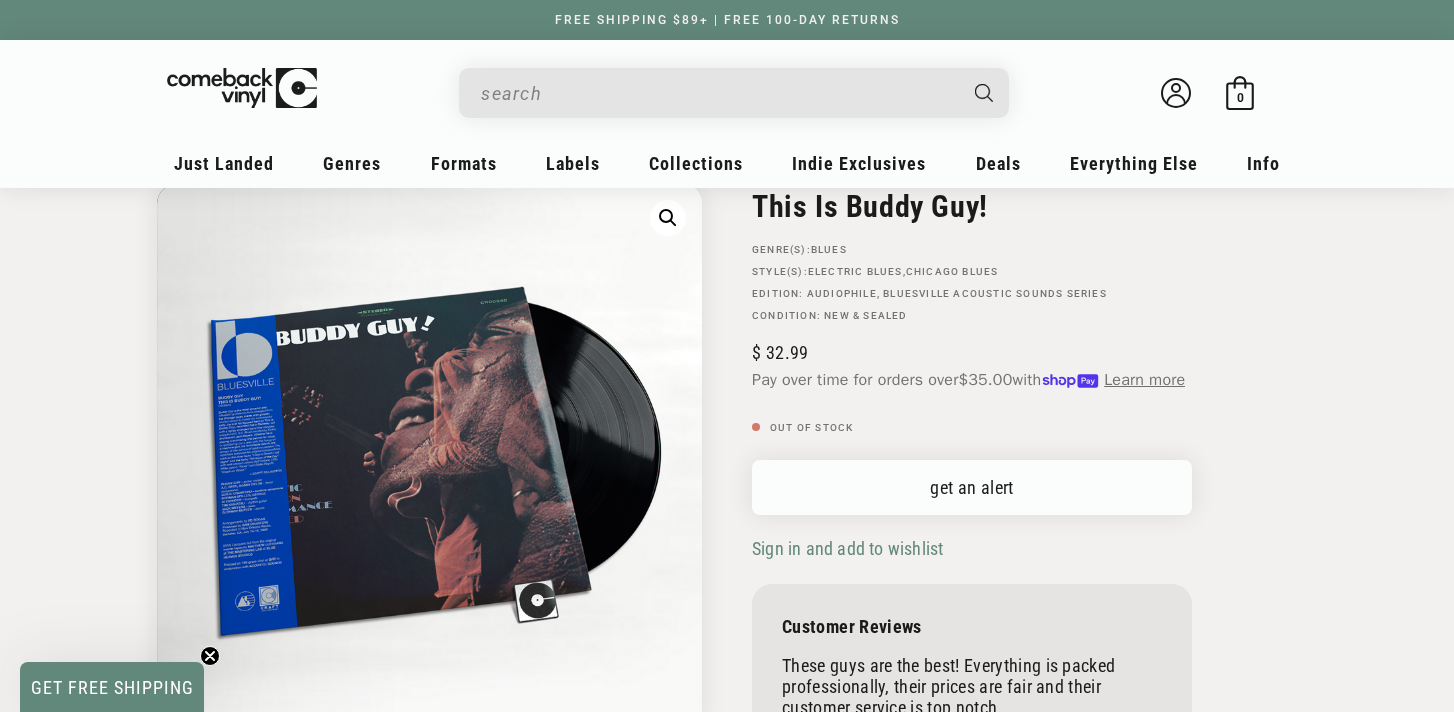 click on "get an alert" at bounding box center [972, 487] 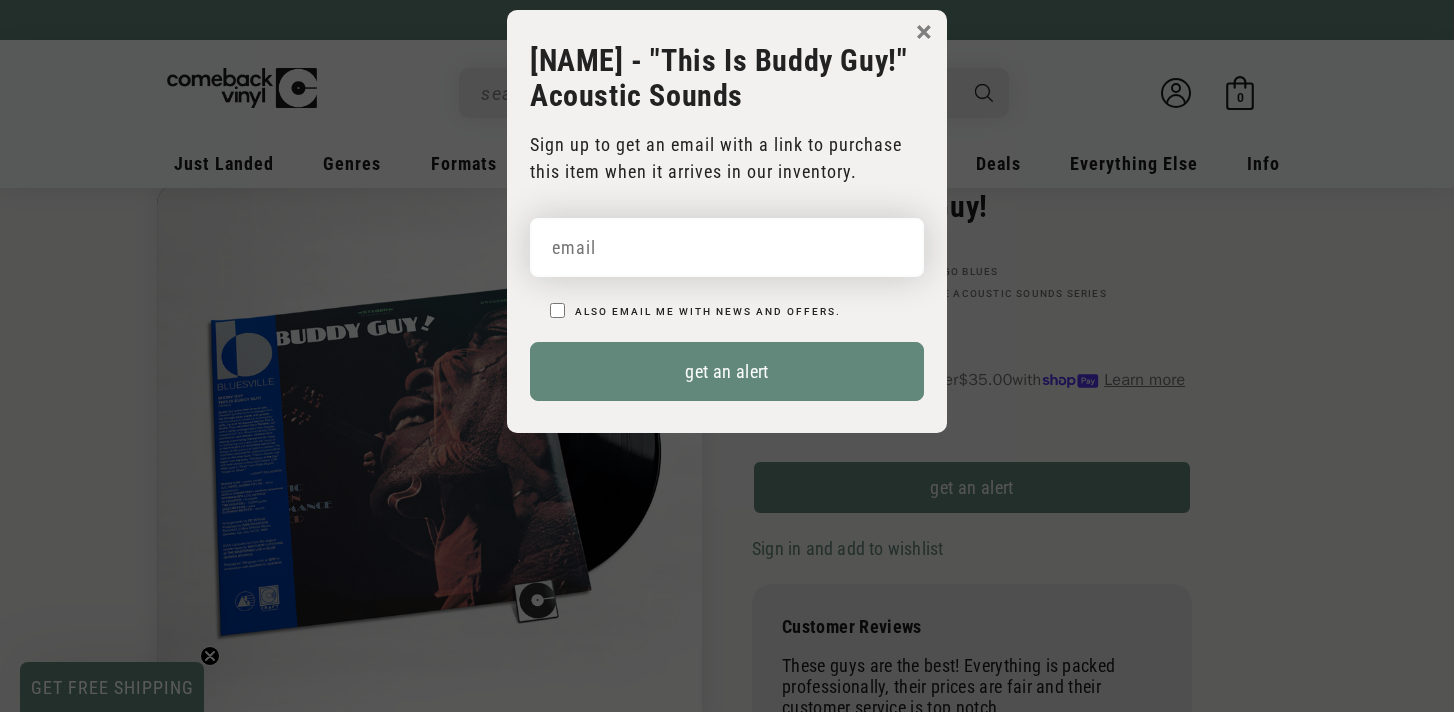 click at bounding box center (727, 247) 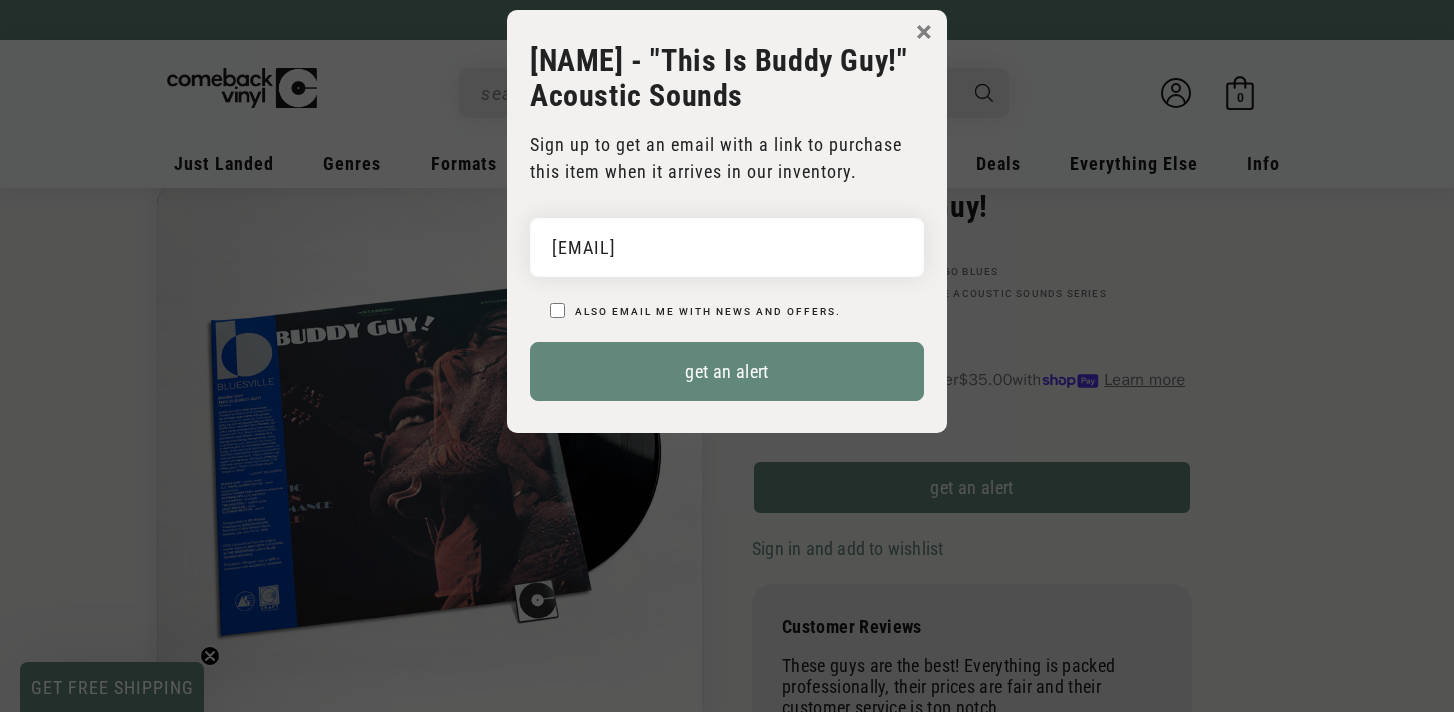 click on "Also email me with news and offers." at bounding box center (708, 311) 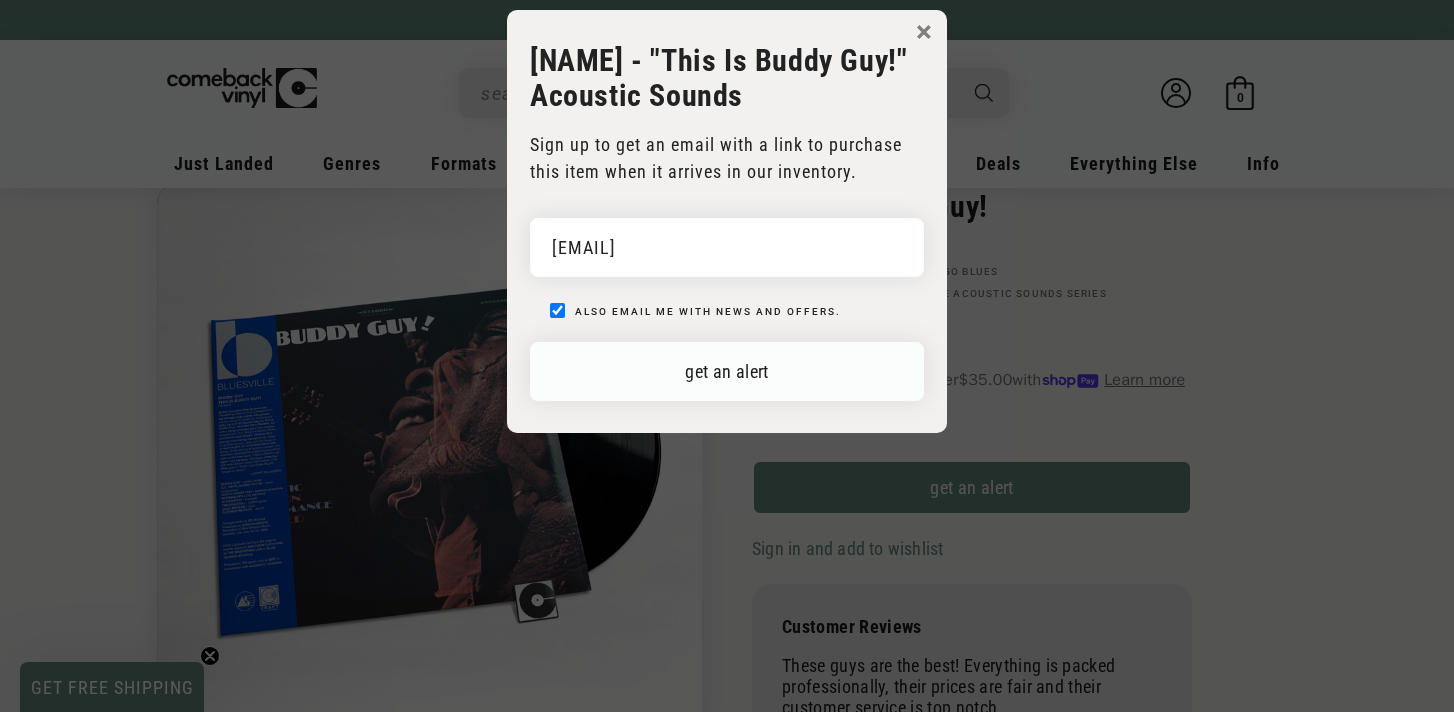 click on "get an alert" at bounding box center [727, 371] 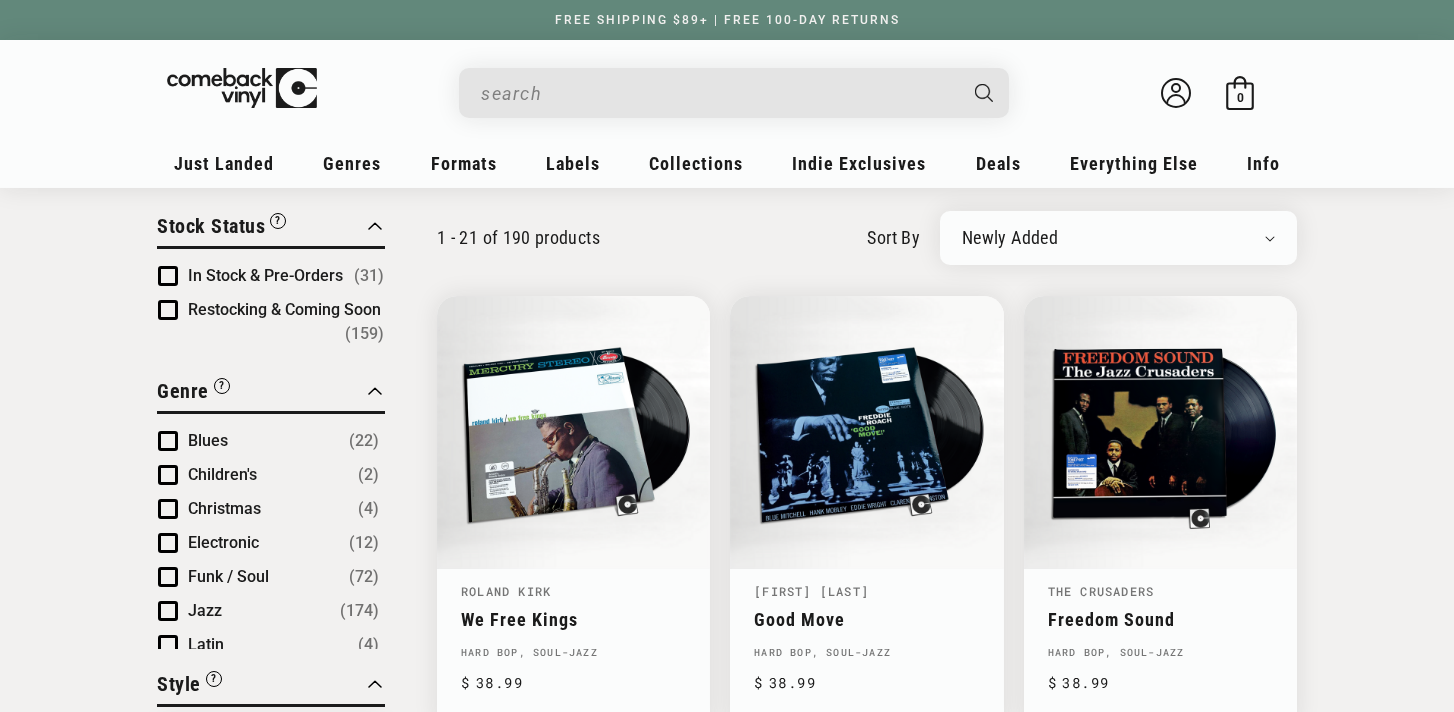 scroll, scrollTop: 129, scrollLeft: 0, axis: vertical 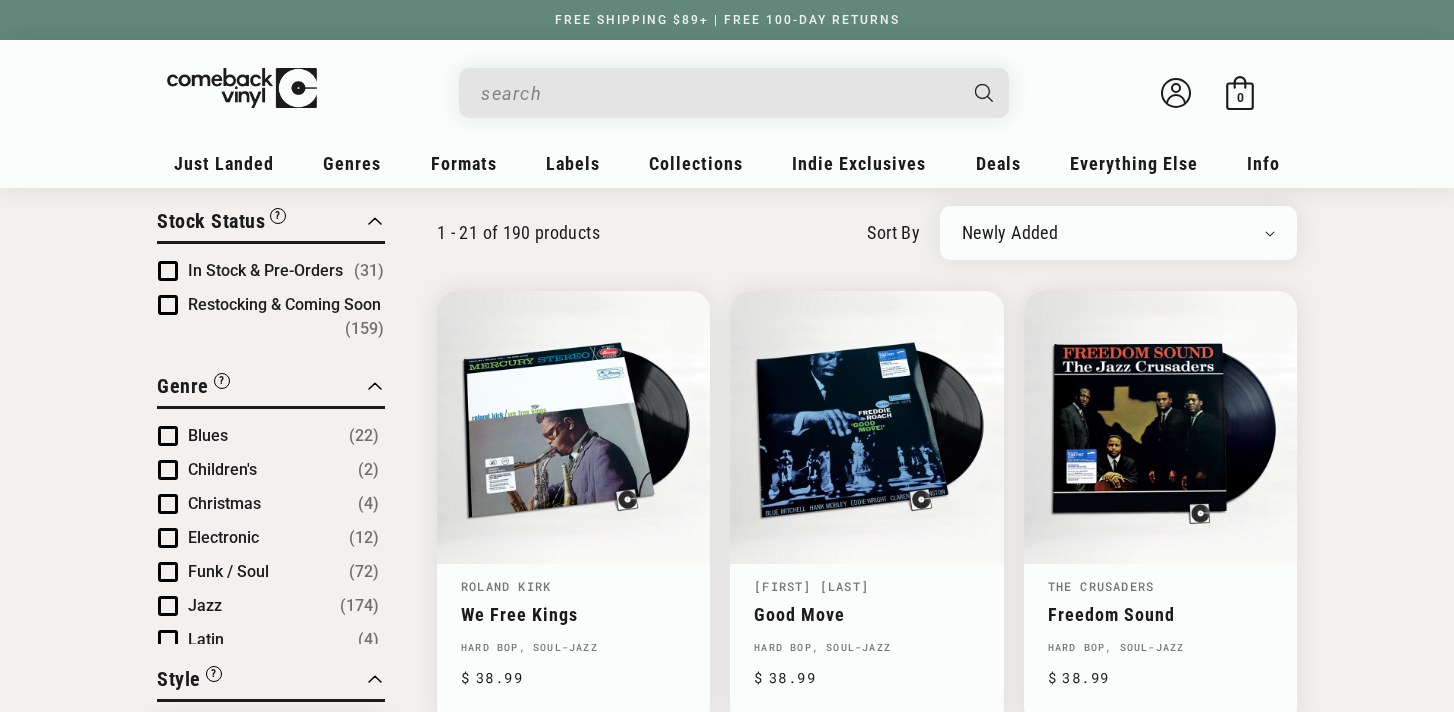 click on "In Stock & Pre-Orders
(31)" at bounding box center [271, 271] 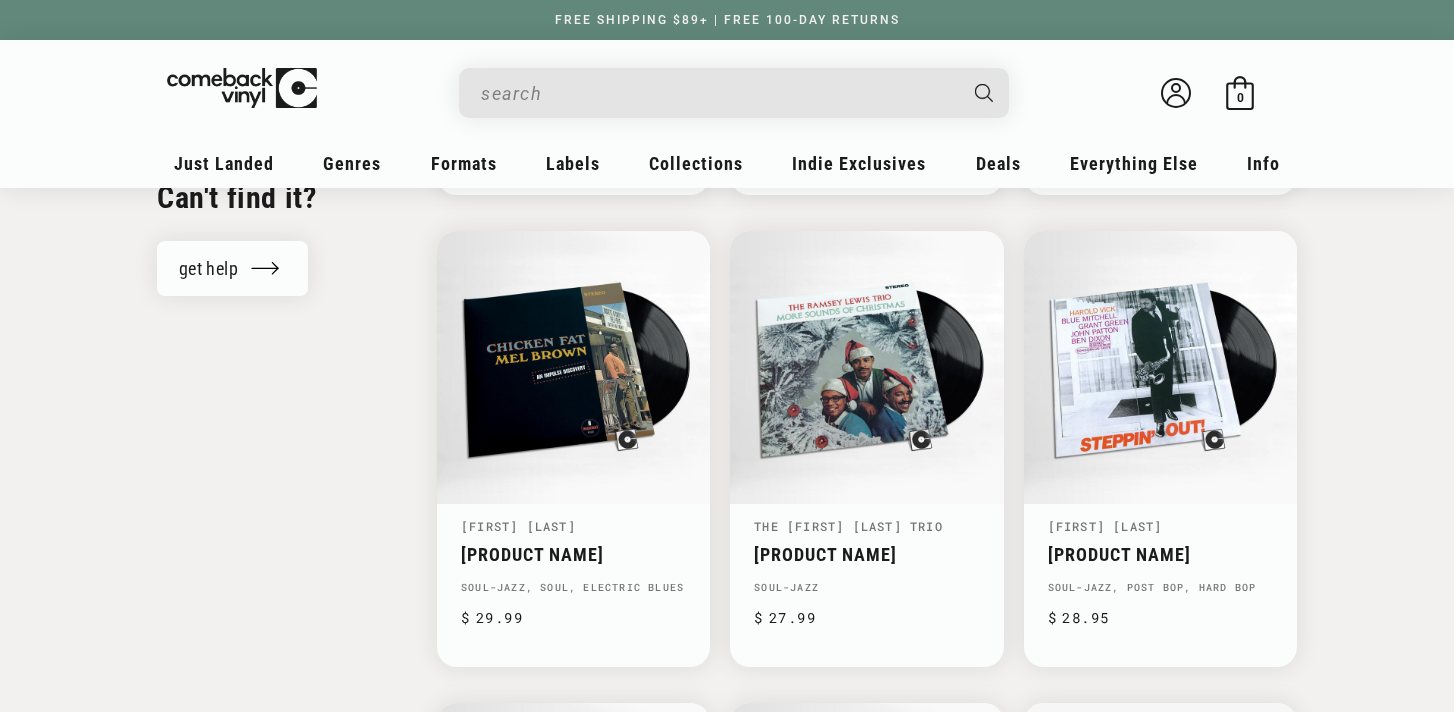 scroll, scrollTop: 2083, scrollLeft: 0, axis: vertical 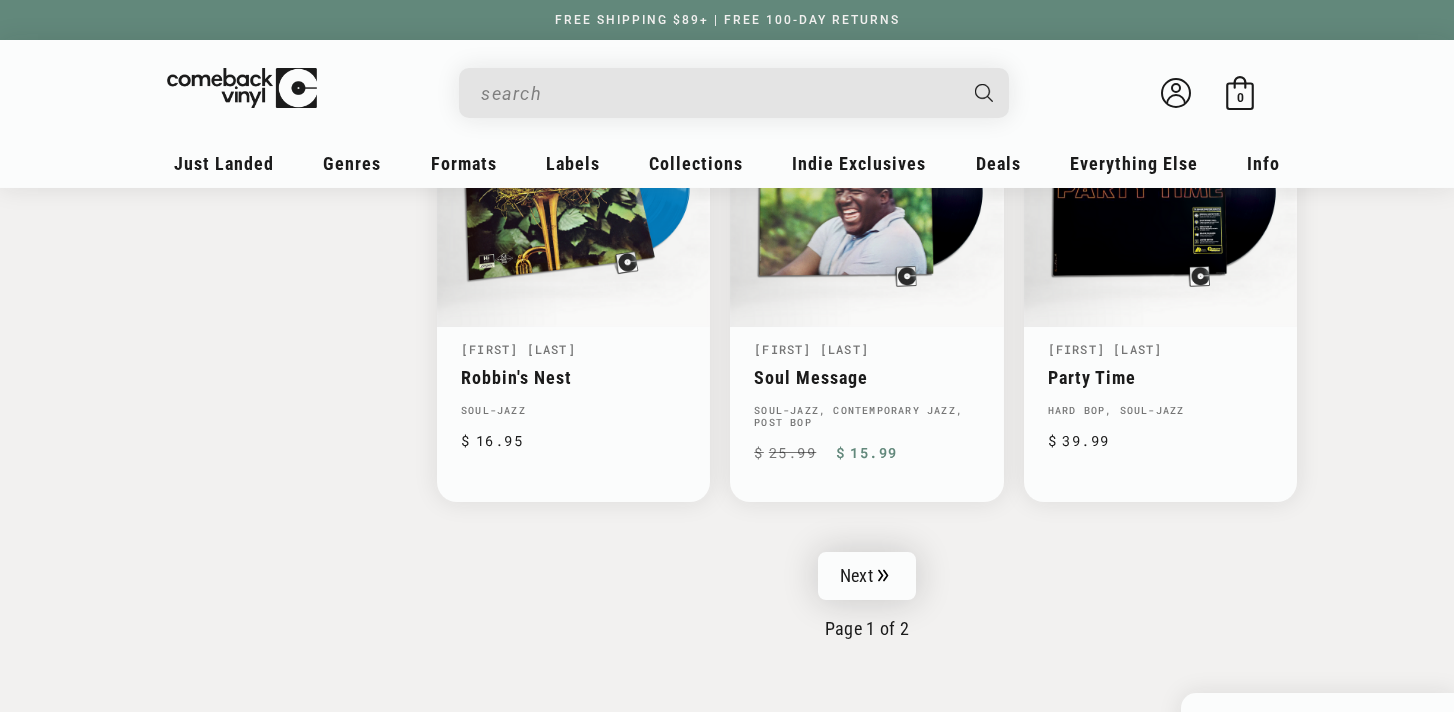 click on "Next" at bounding box center [867, 576] 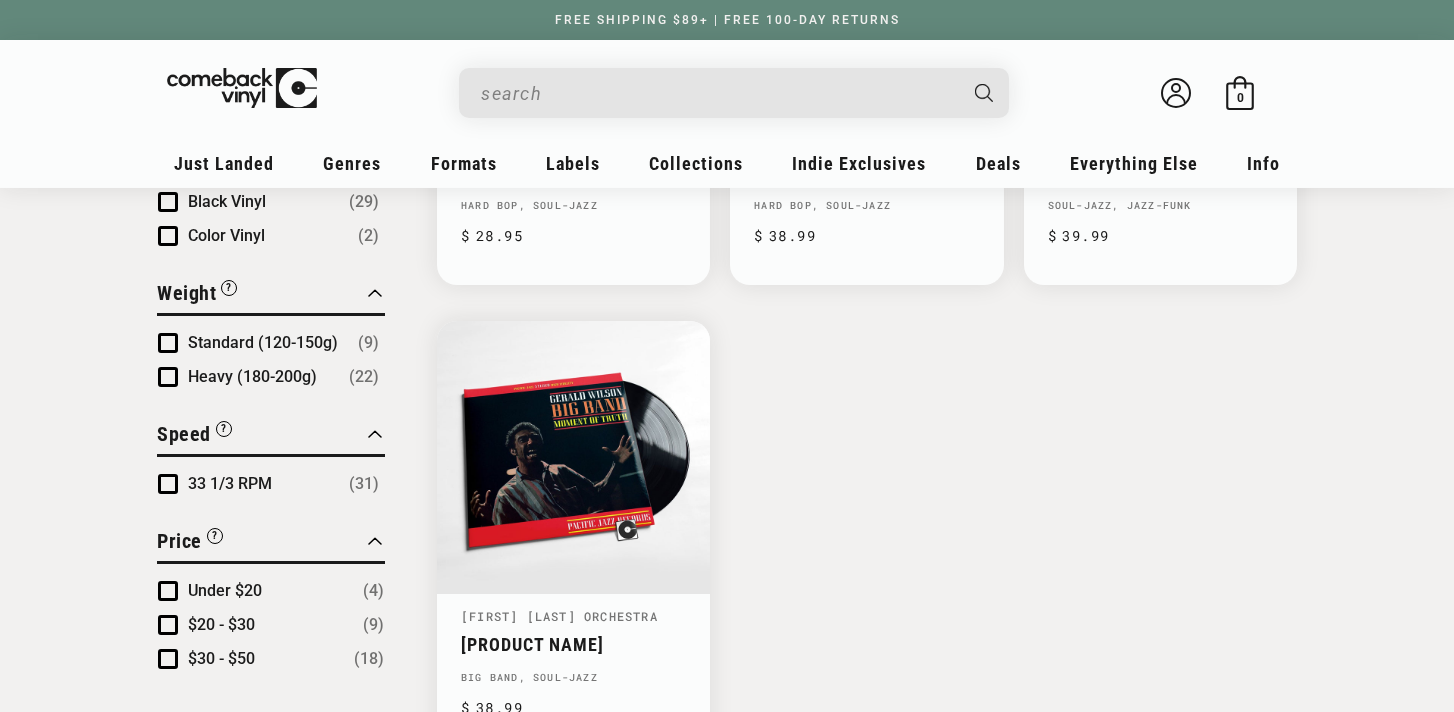 scroll, scrollTop: 1534, scrollLeft: 0, axis: vertical 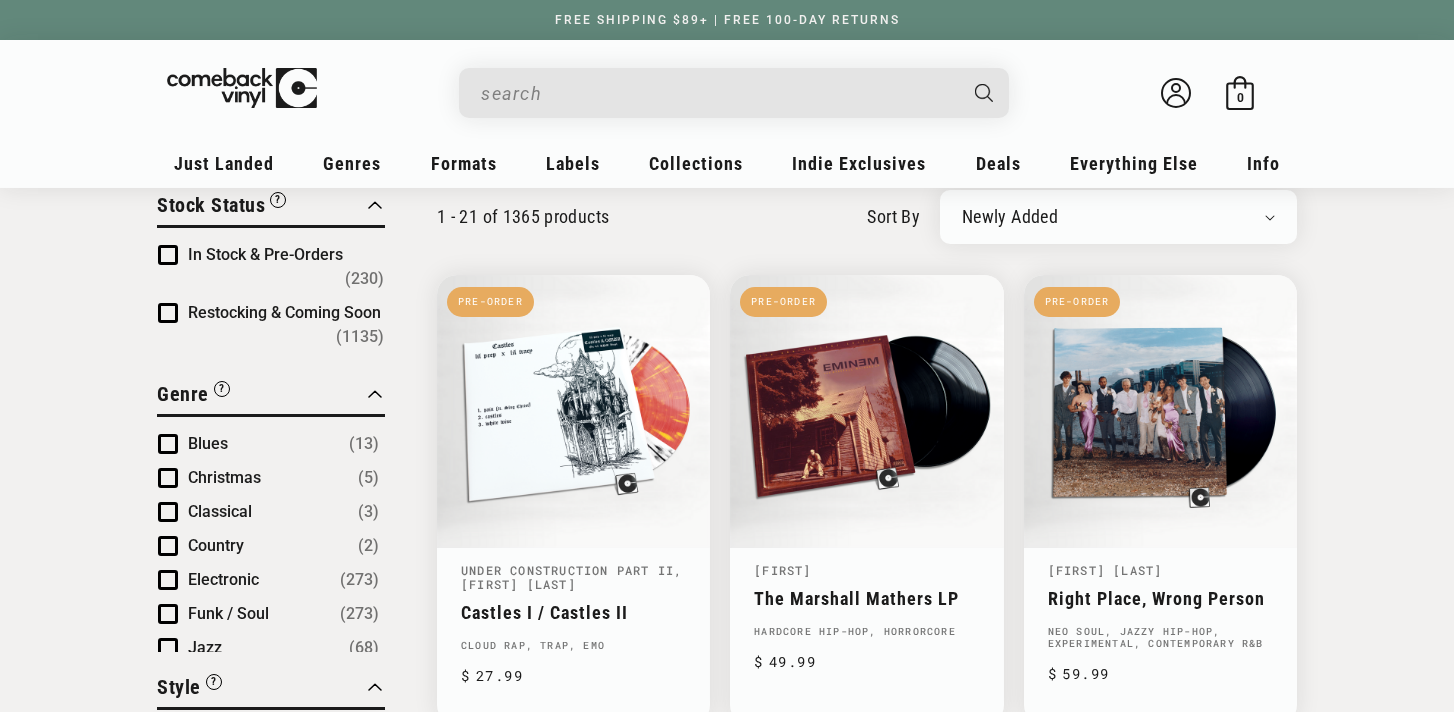 click on "In Stock & Pre-Orders" at bounding box center (265, 254) 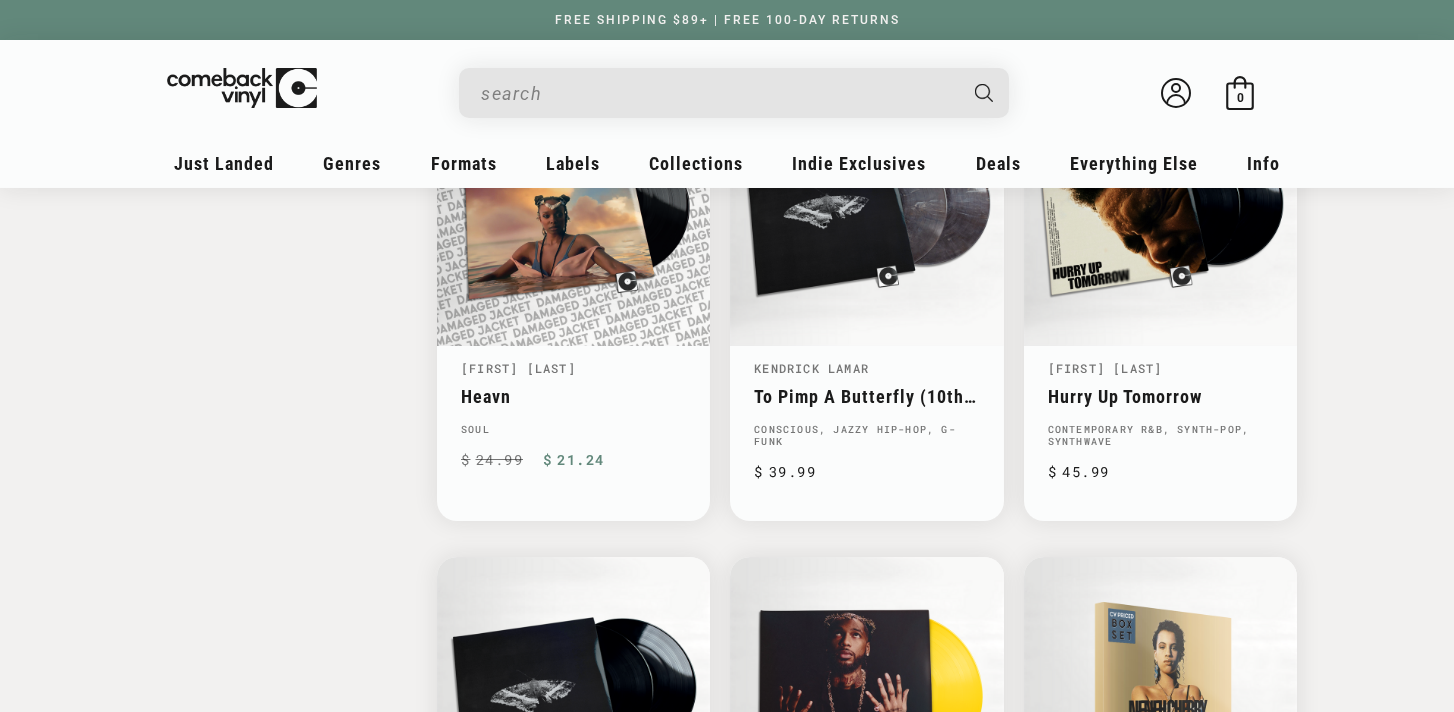 scroll, scrollTop: 2725, scrollLeft: 0, axis: vertical 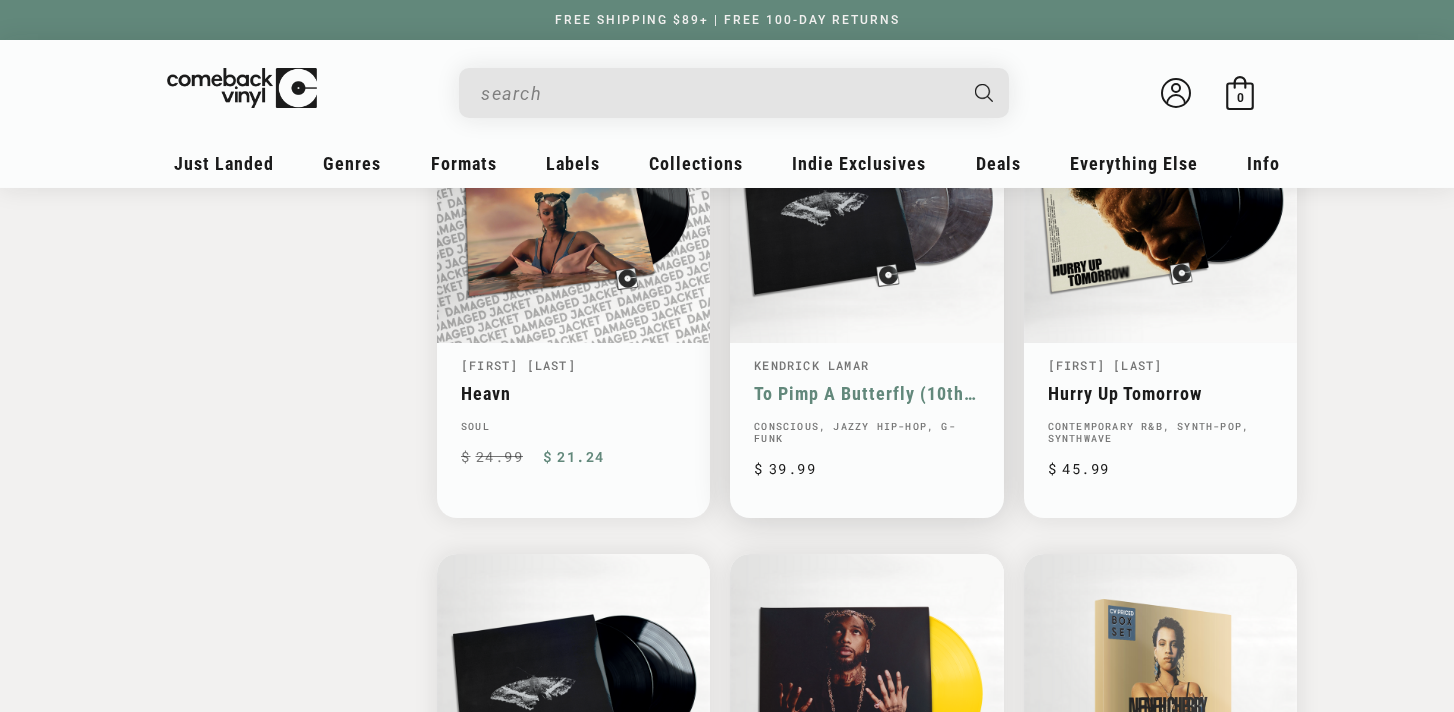 type 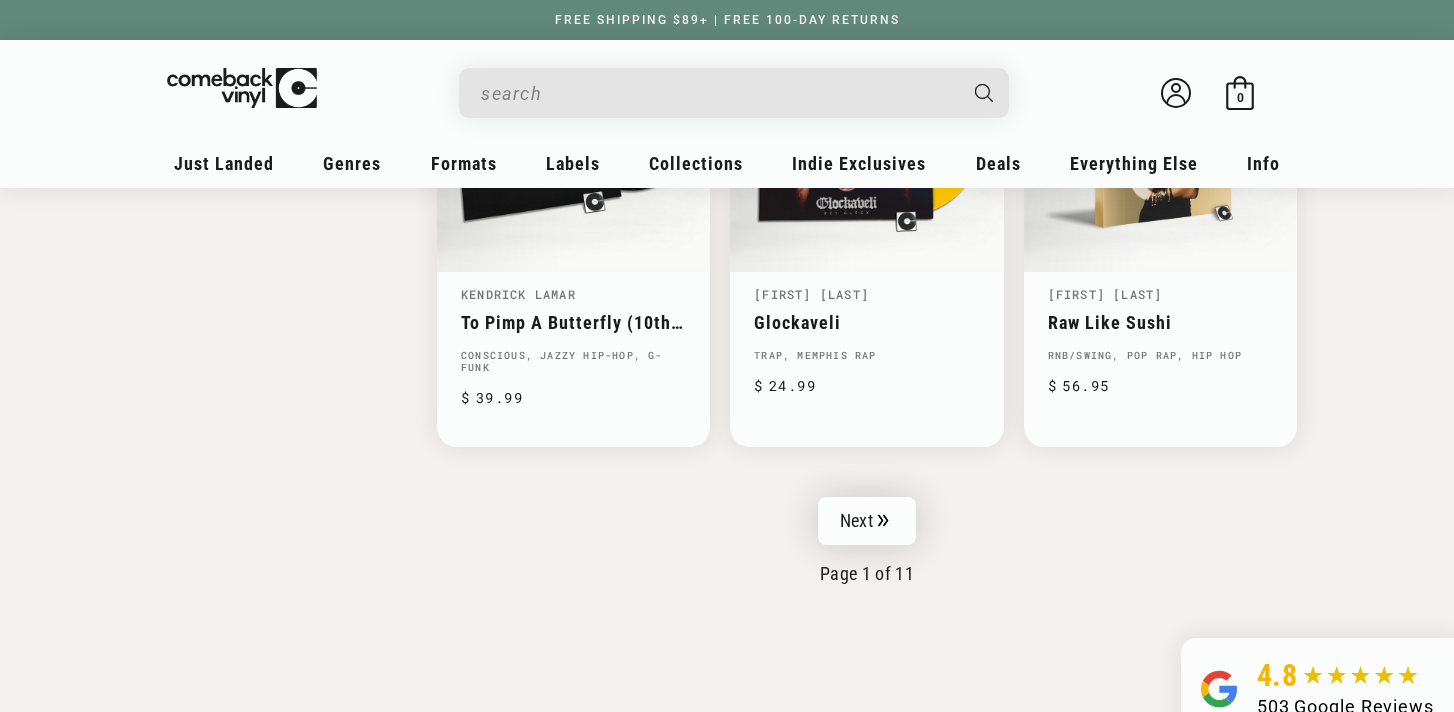click on "Next" at bounding box center [867, 521] 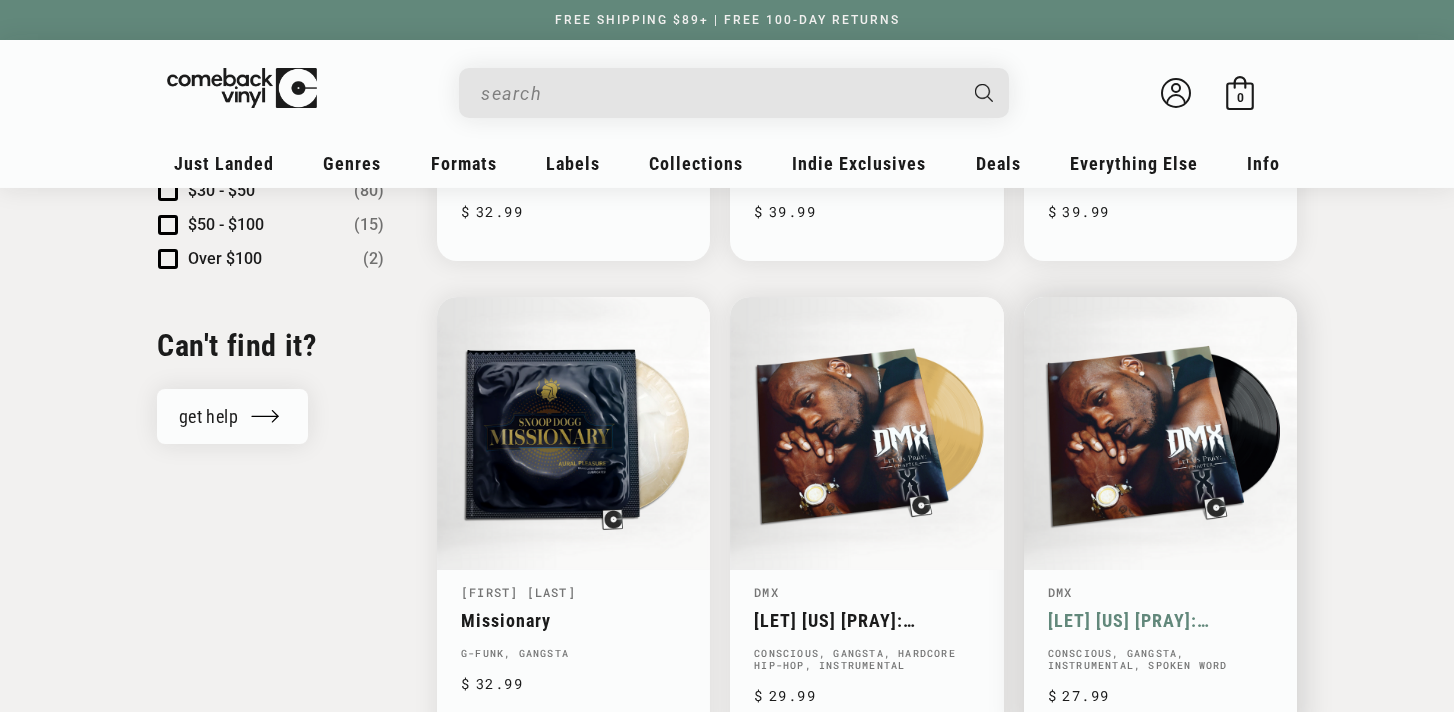 scroll, scrollTop: 2241, scrollLeft: 0, axis: vertical 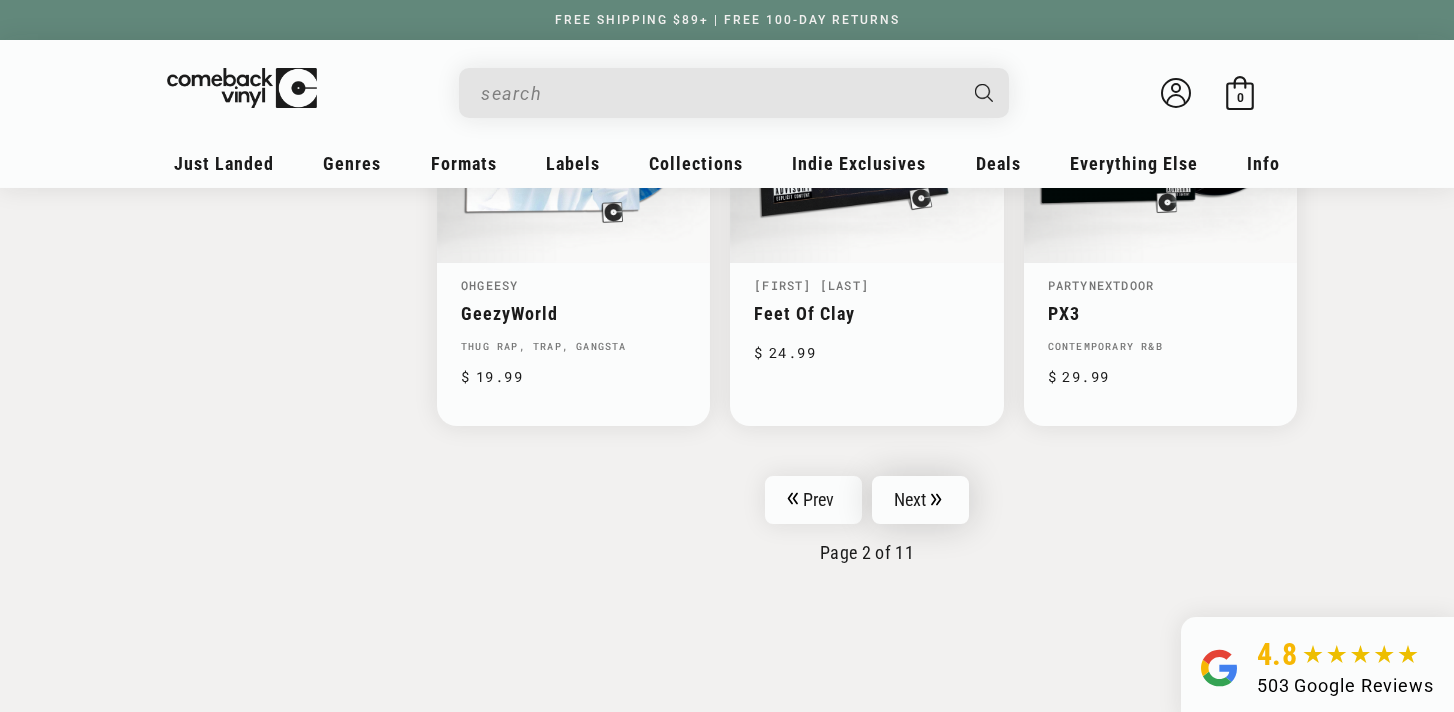 click on "Next" at bounding box center [921, 500] 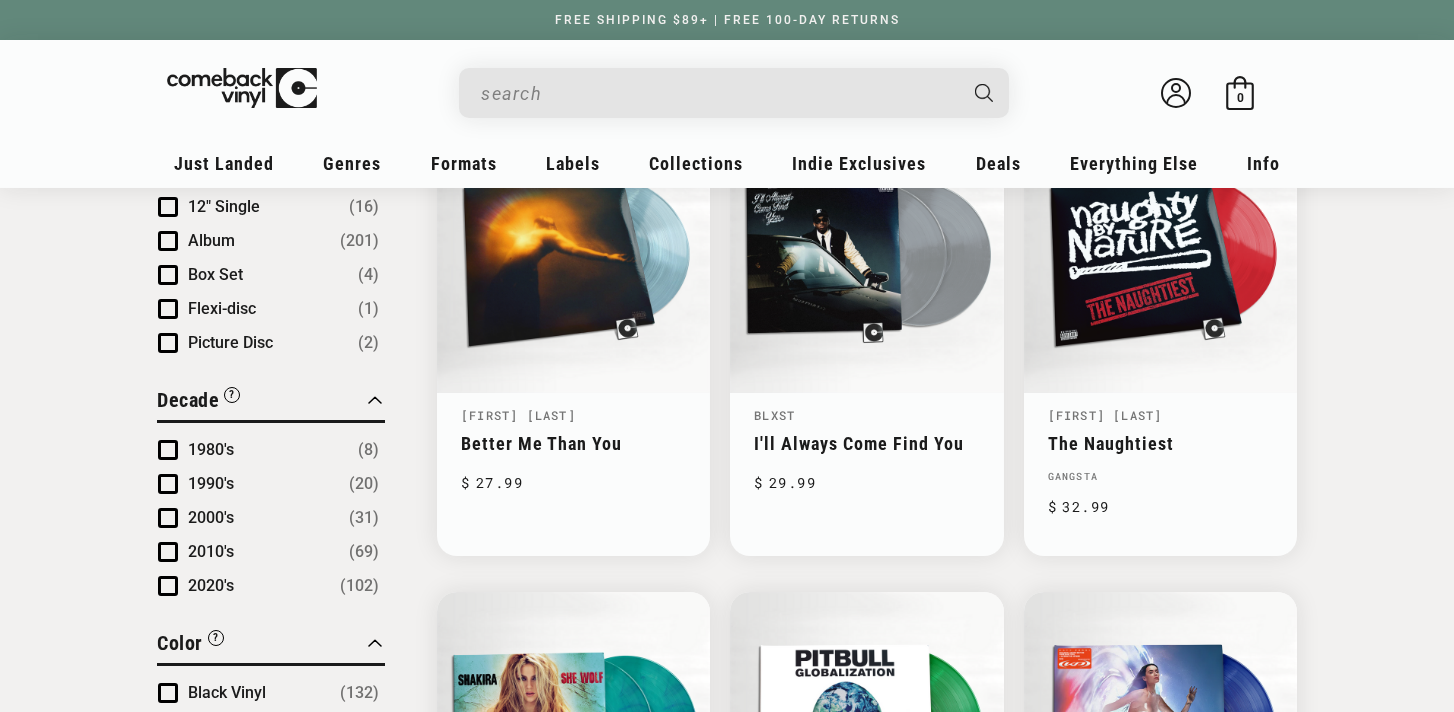 scroll, scrollTop: 1254, scrollLeft: 0, axis: vertical 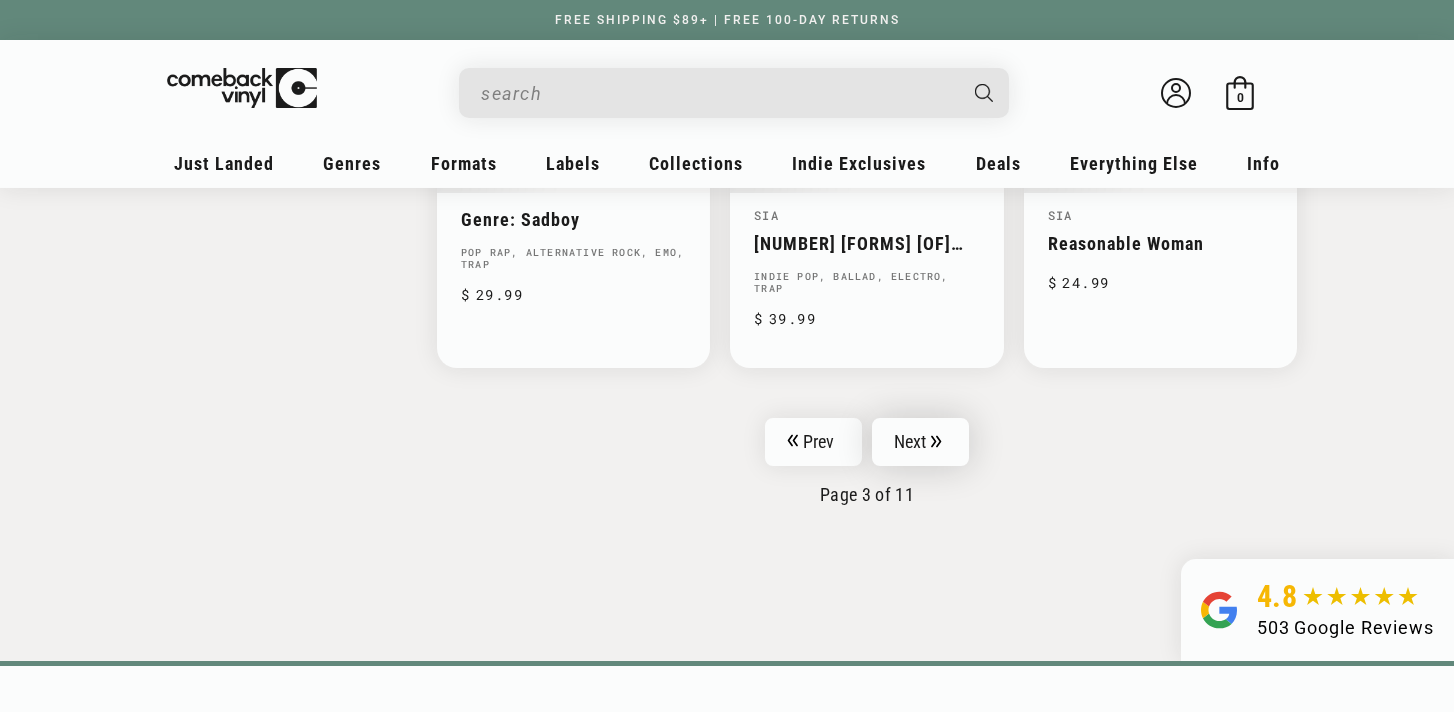 click on "Next" at bounding box center [921, 442] 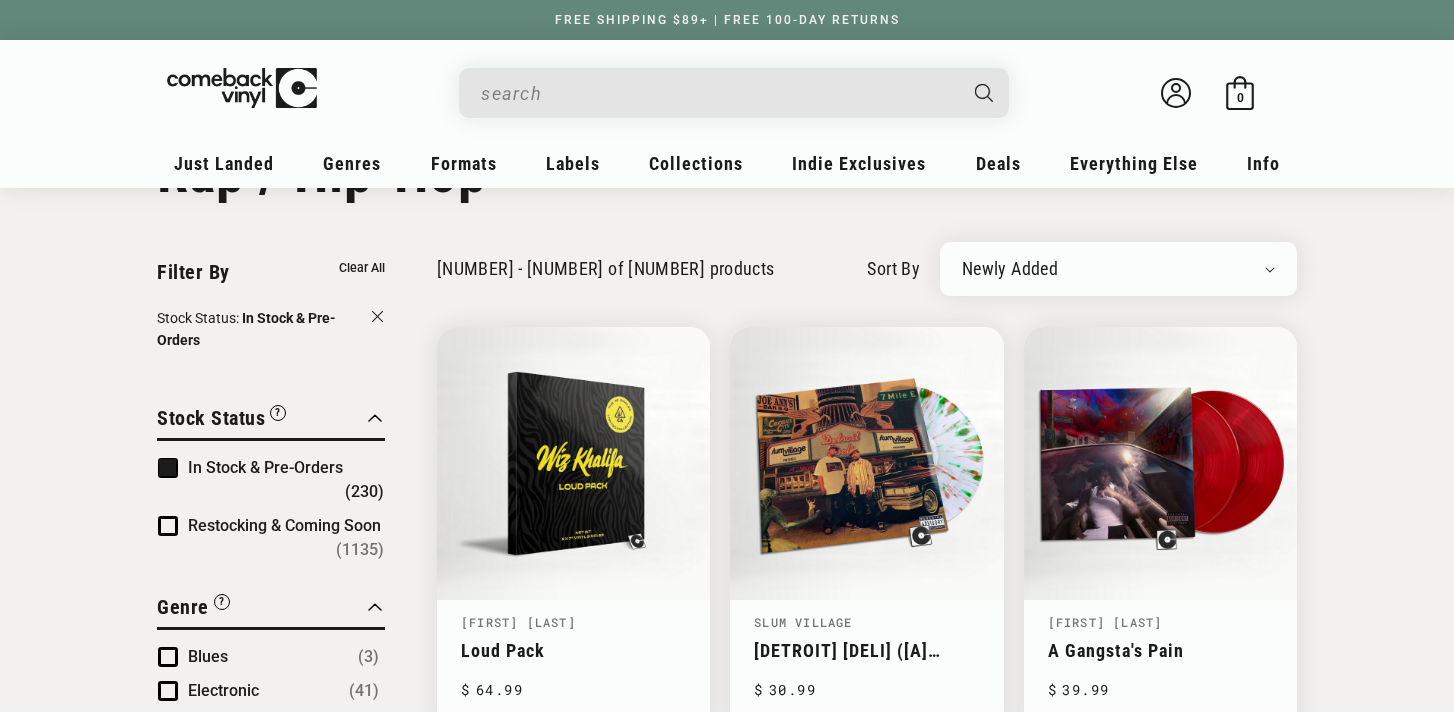 scroll, scrollTop: 0, scrollLeft: 0, axis: both 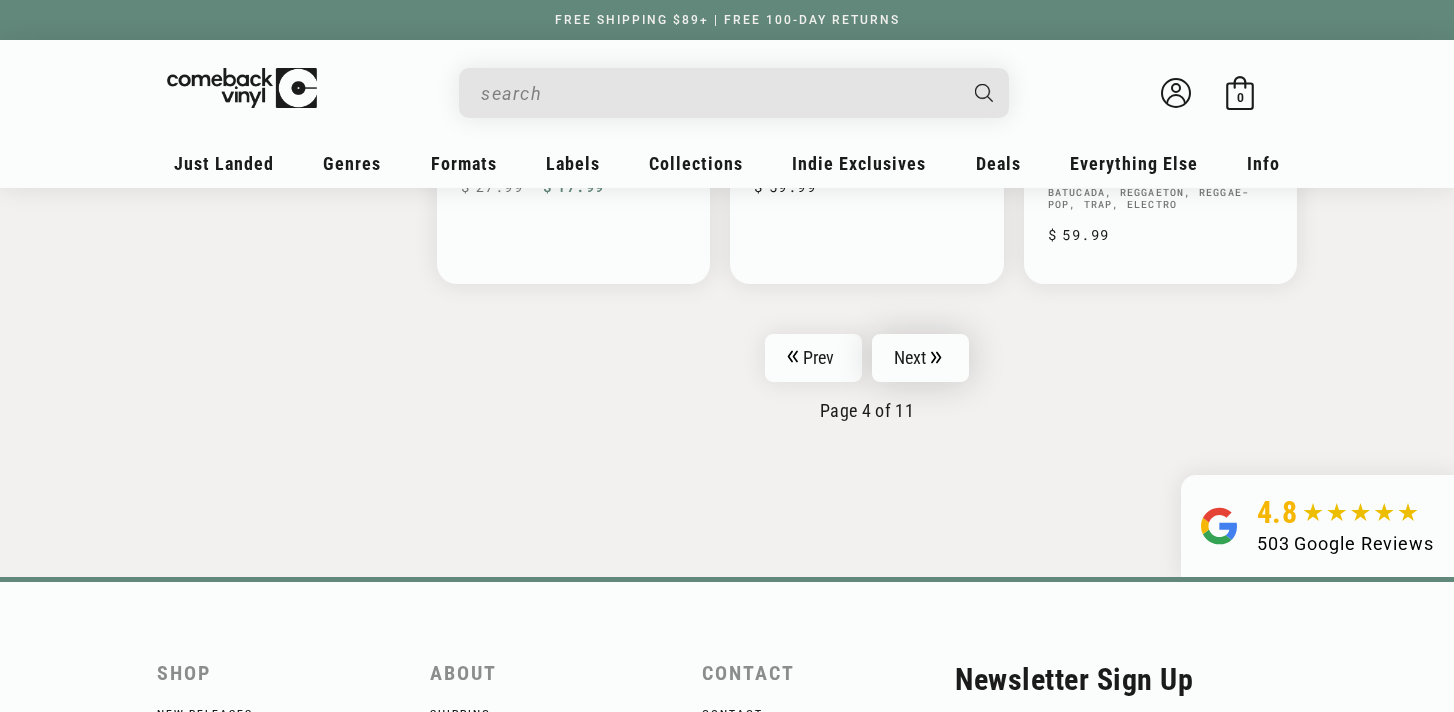 click on "Next" at bounding box center [921, 358] 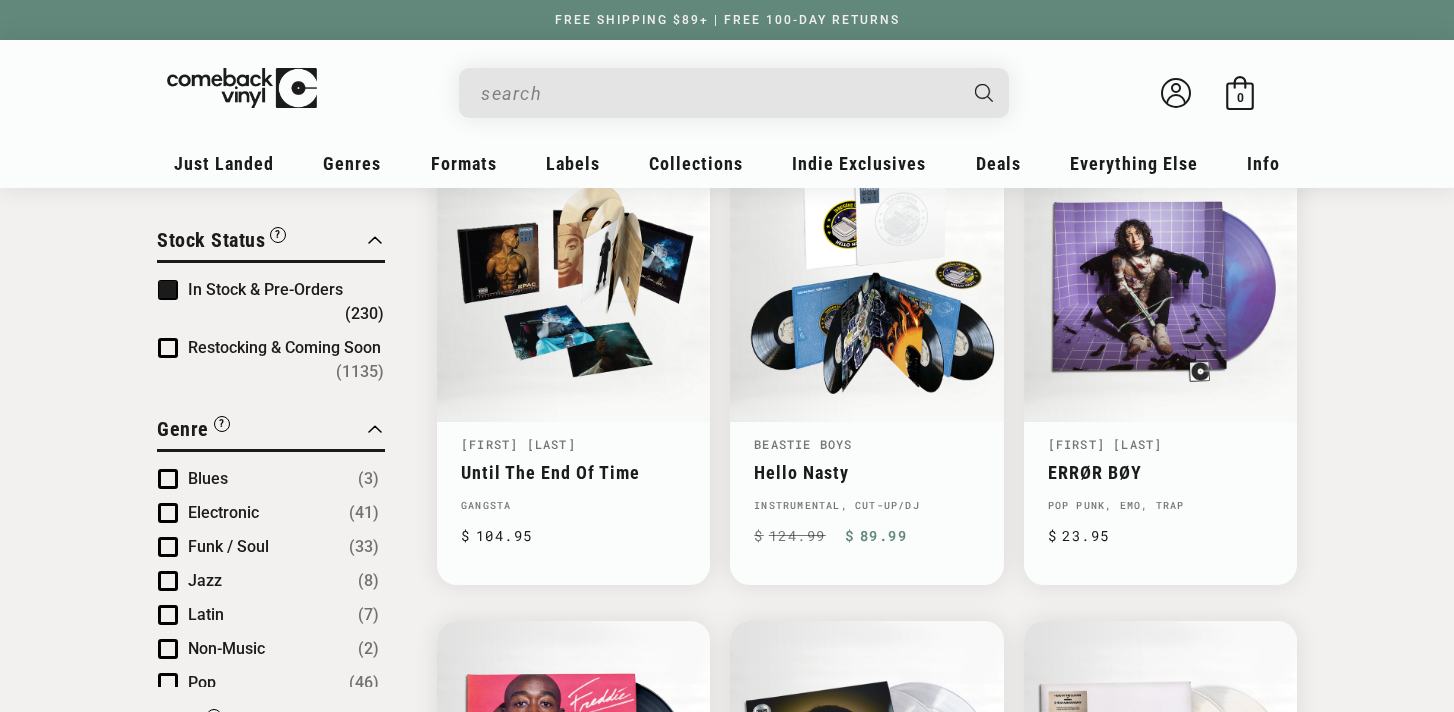 scroll, scrollTop: 275, scrollLeft: 0, axis: vertical 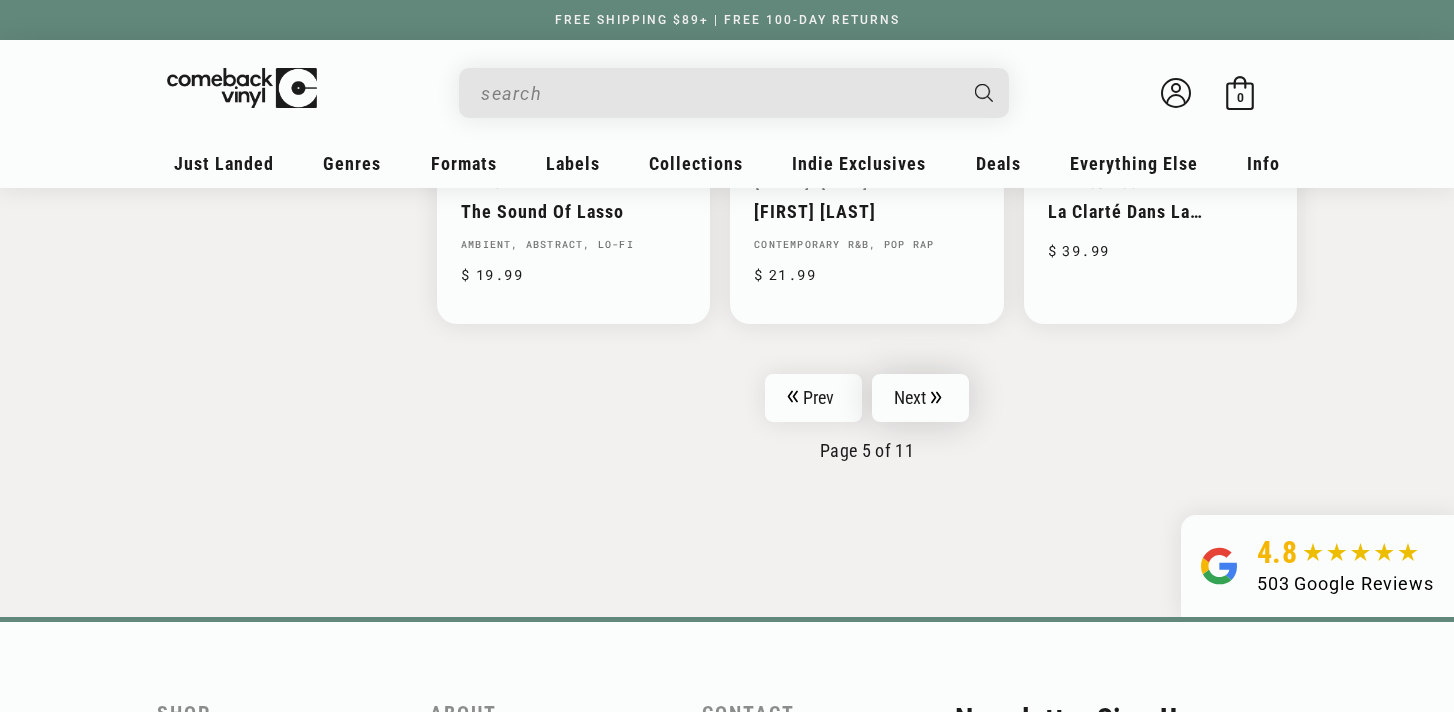 click on "Next" at bounding box center (921, 398) 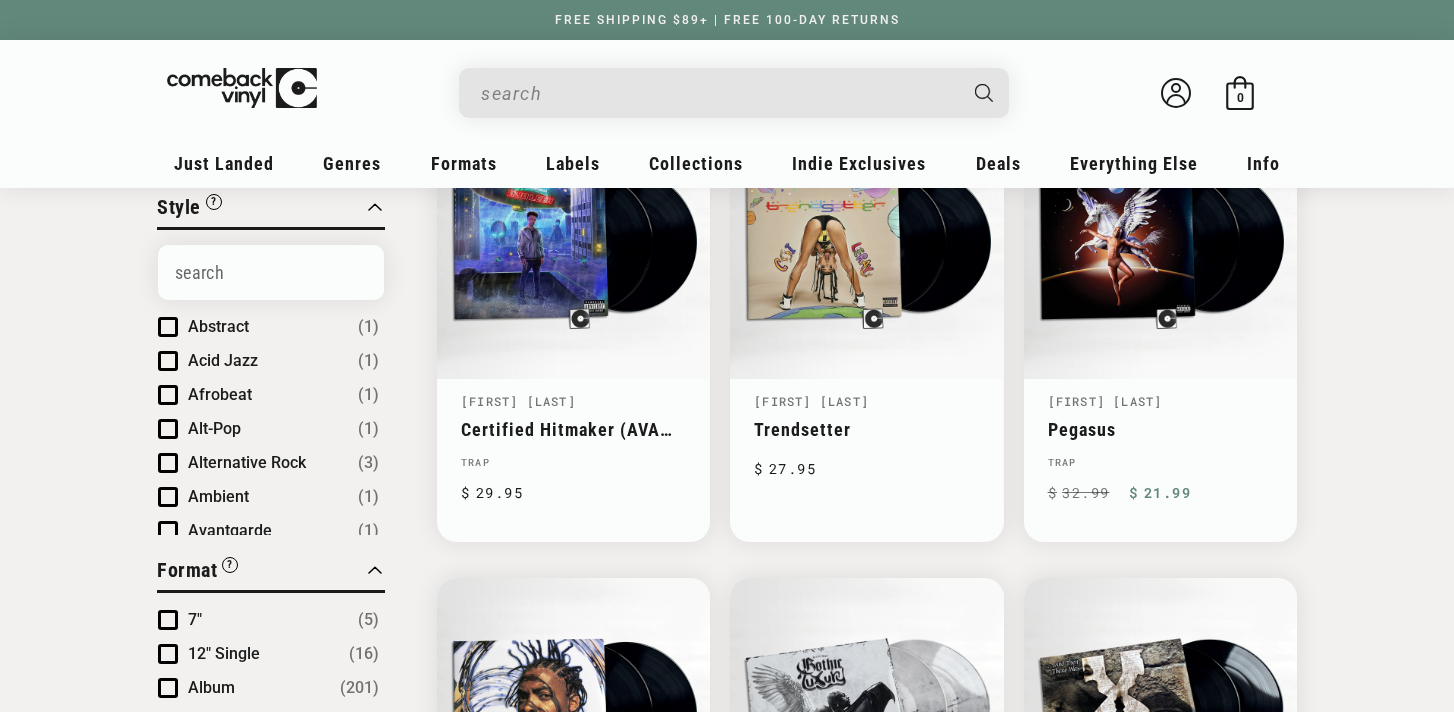 scroll, scrollTop: 0, scrollLeft: 0, axis: both 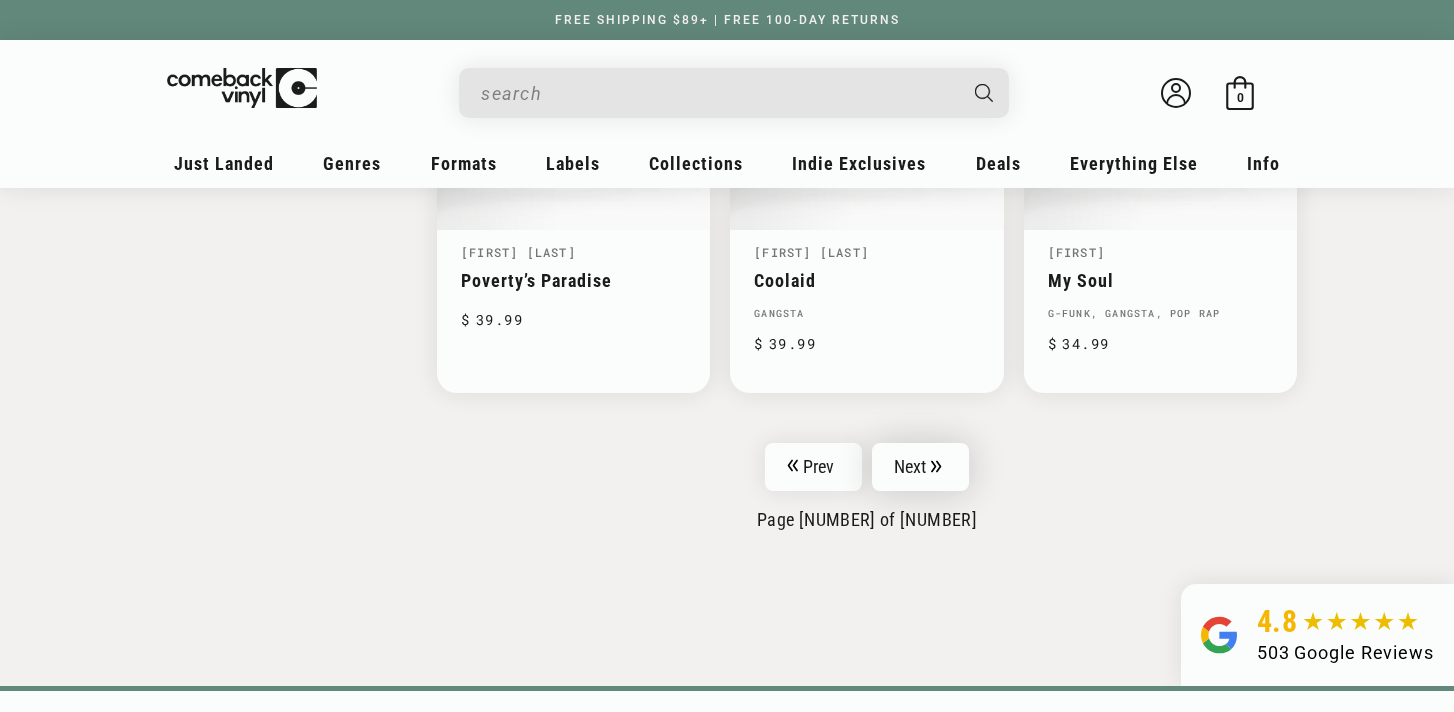 click on "Next" at bounding box center [921, 467] 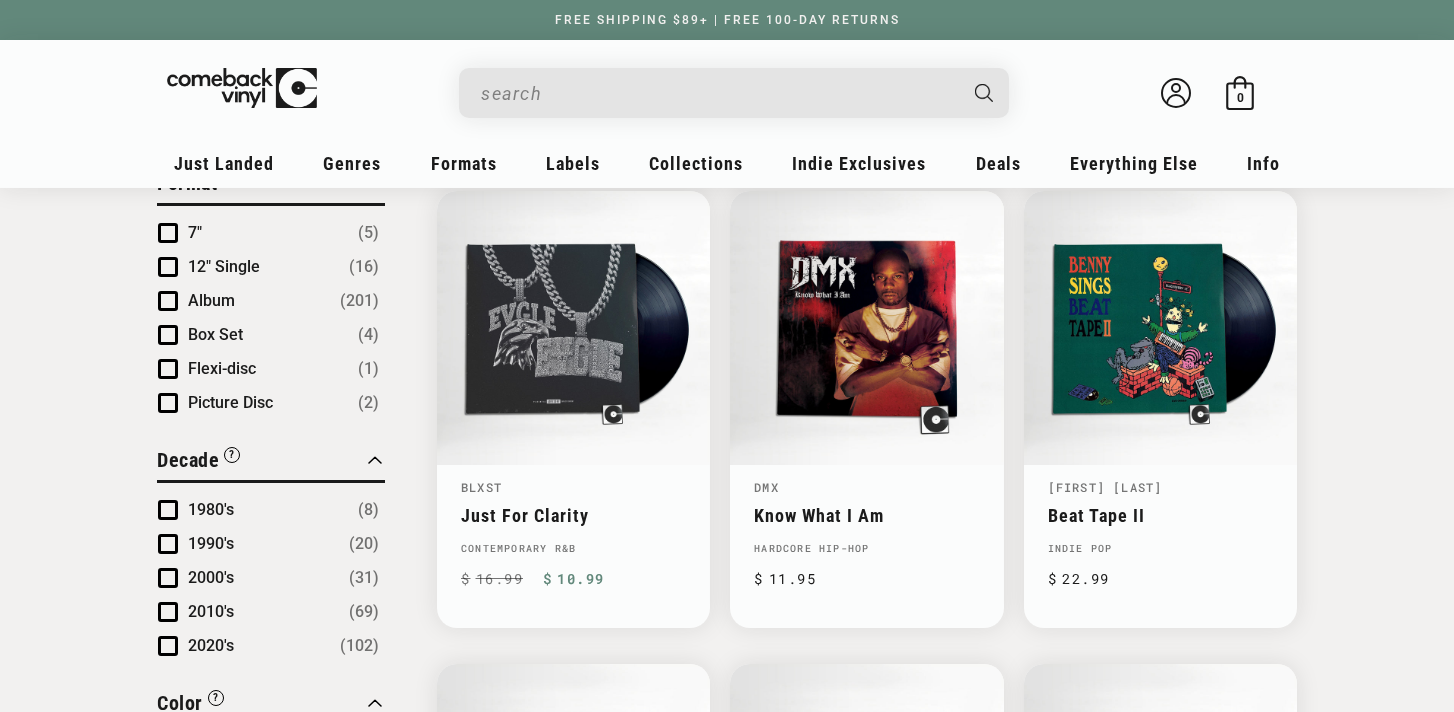 scroll, scrollTop: 1191, scrollLeft: 0, axis: vertical 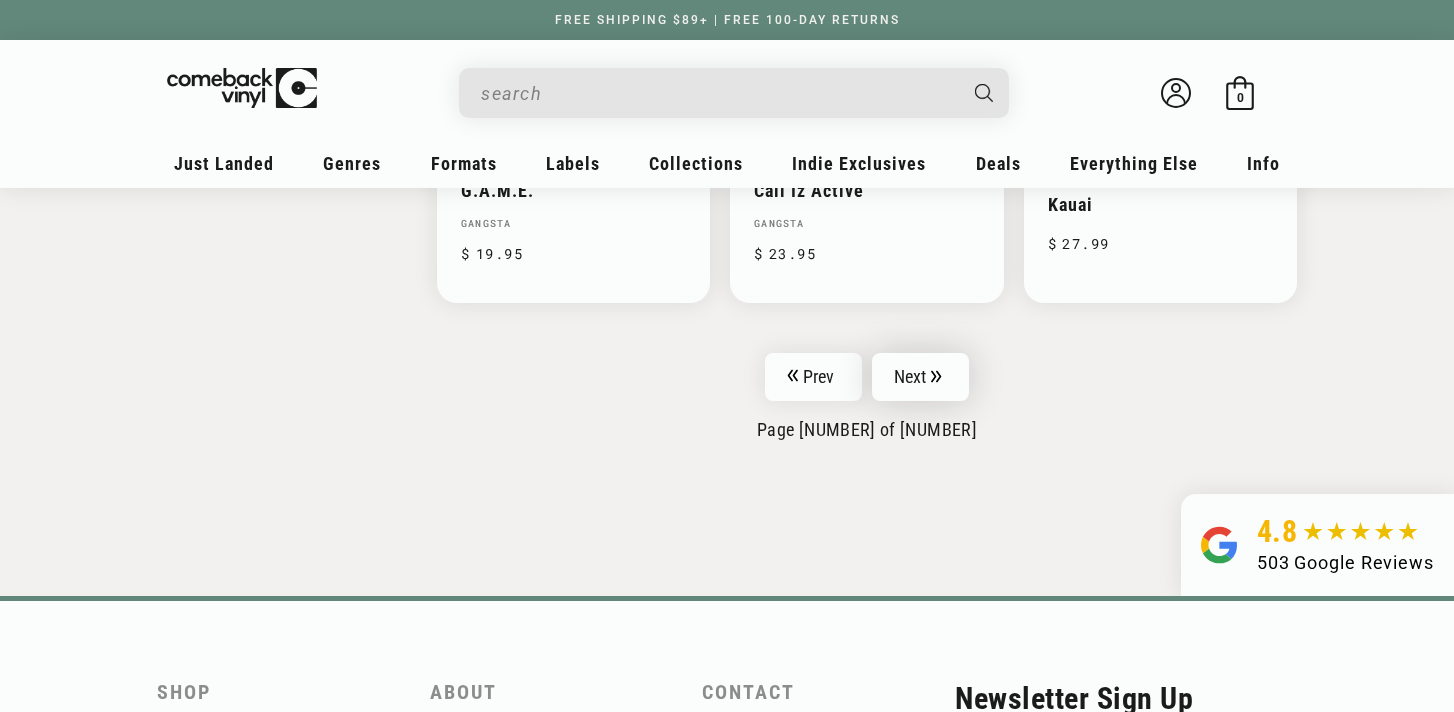 click on "Next" at bounding box center (921, 377) 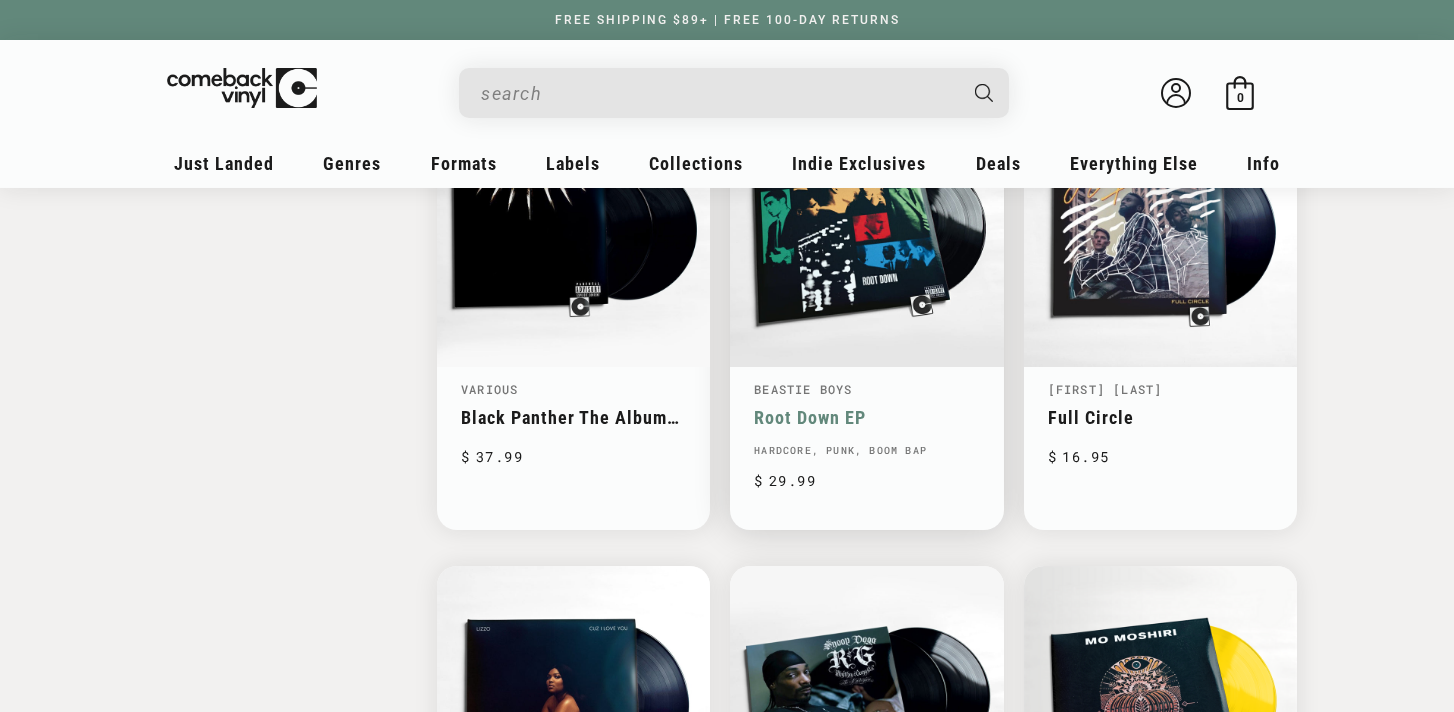 scroll, scrollTop: 2679, scrollLeft: 0, axis: vertical 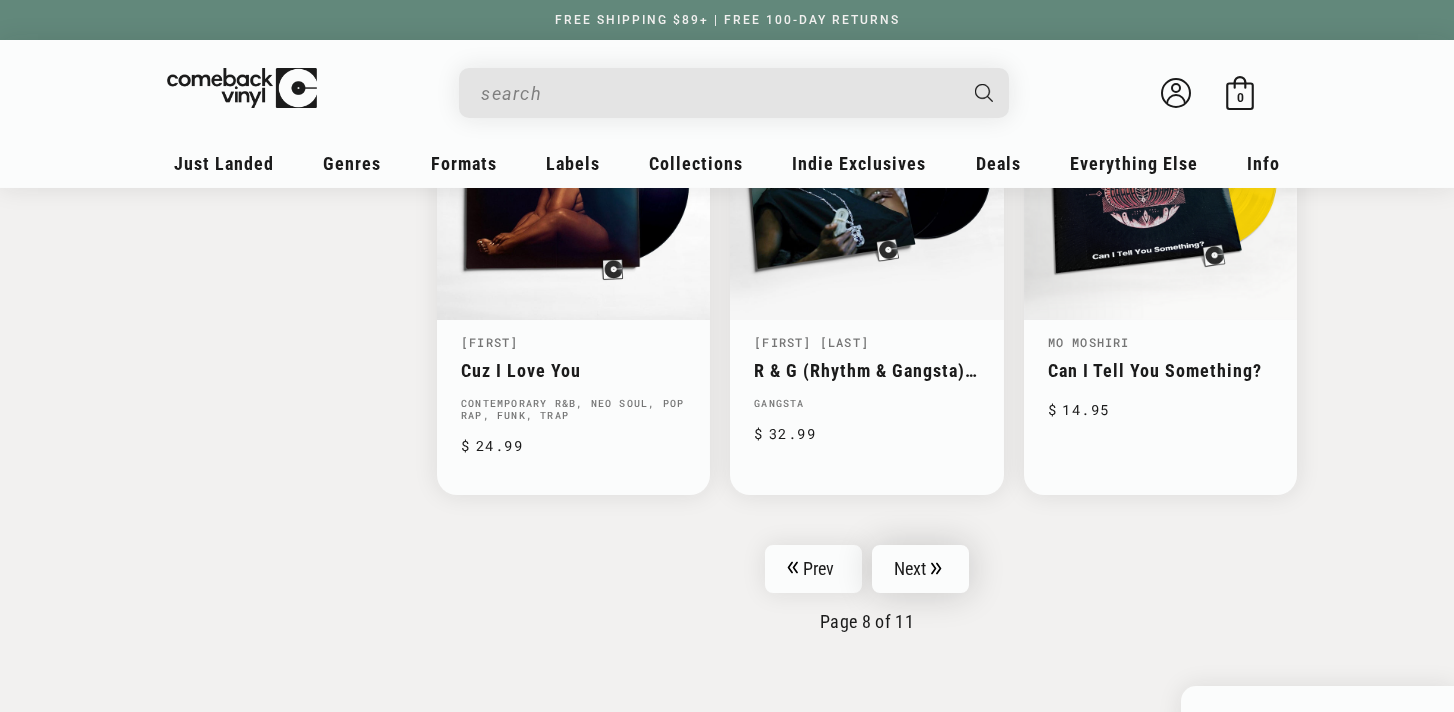 click on "Next" at bounding box center [921, 569] 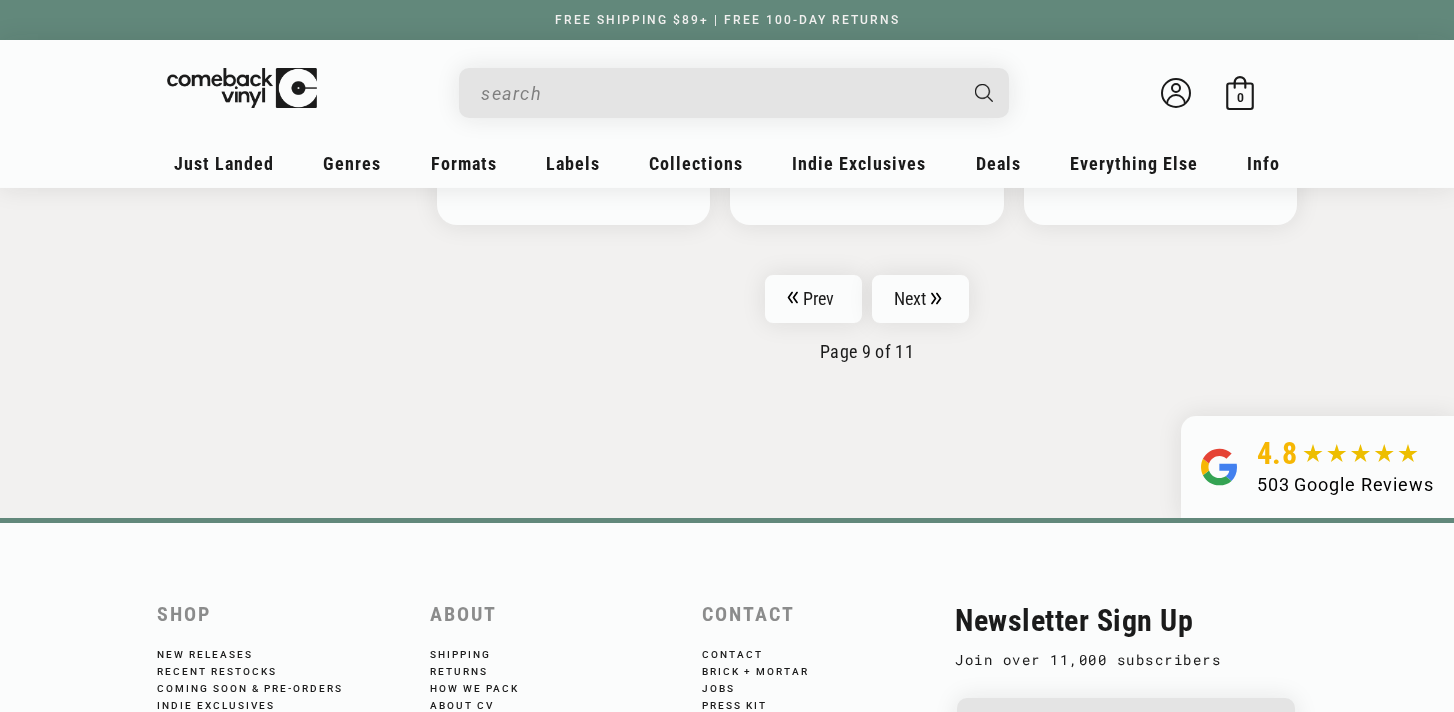 scroll, scrollTop: 3499, scrollLeft: 0, axis: vertical 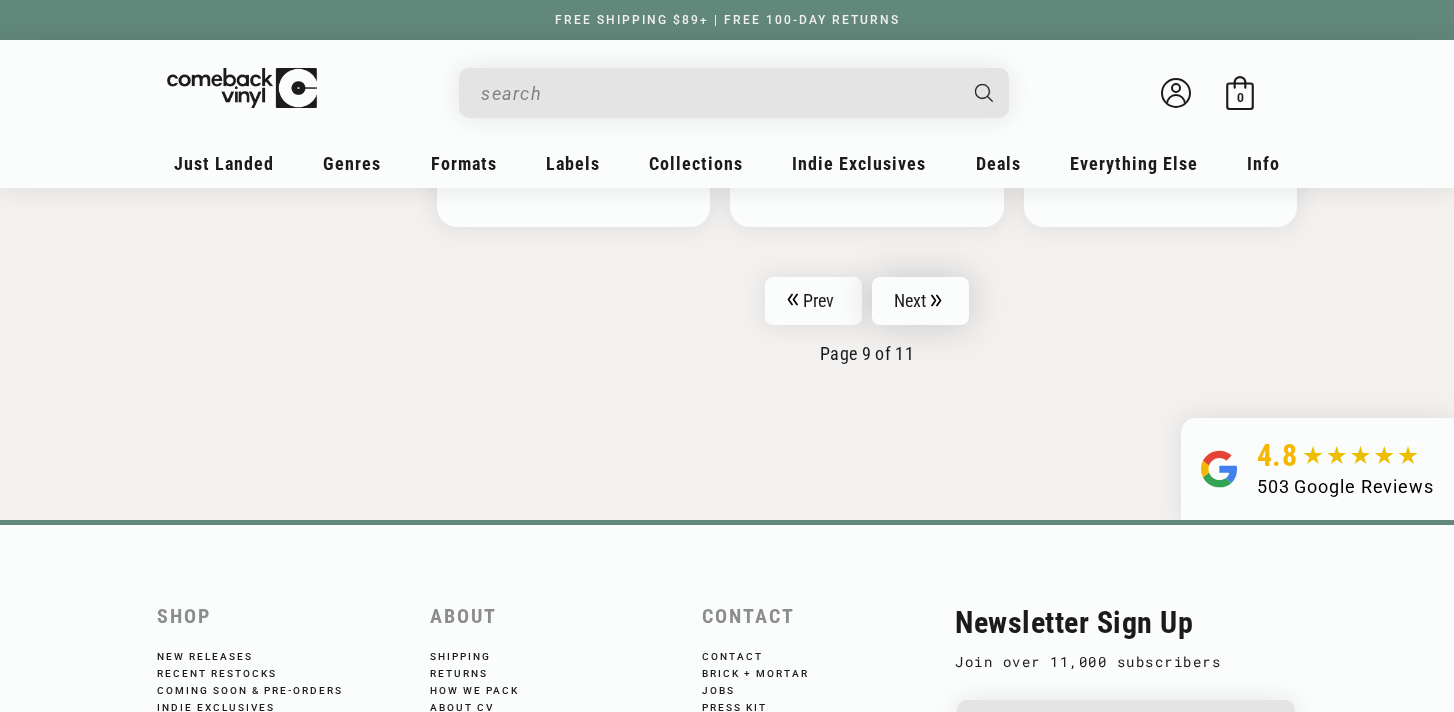 click on "Next" at bounding box center (921, 301) 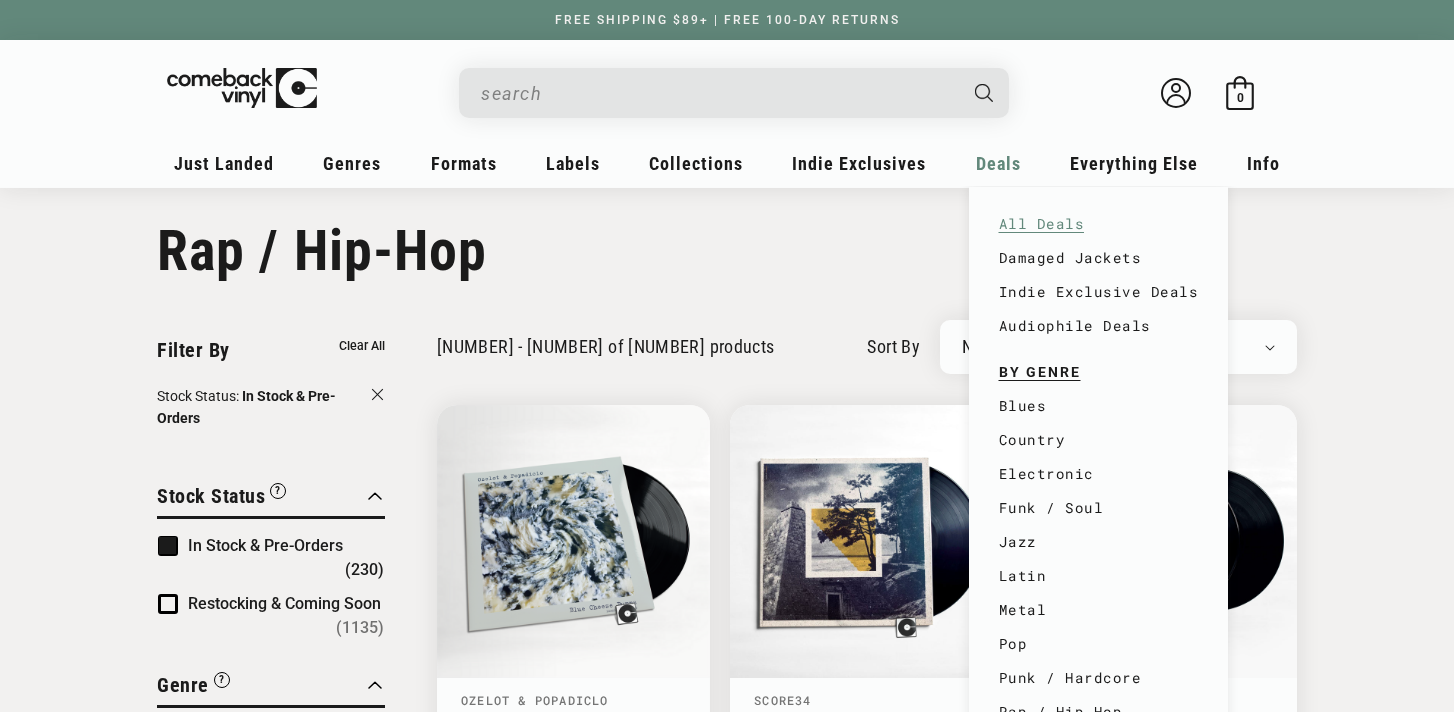 scroll, scrollTop: 0, scrollLeft: 0, axis: both 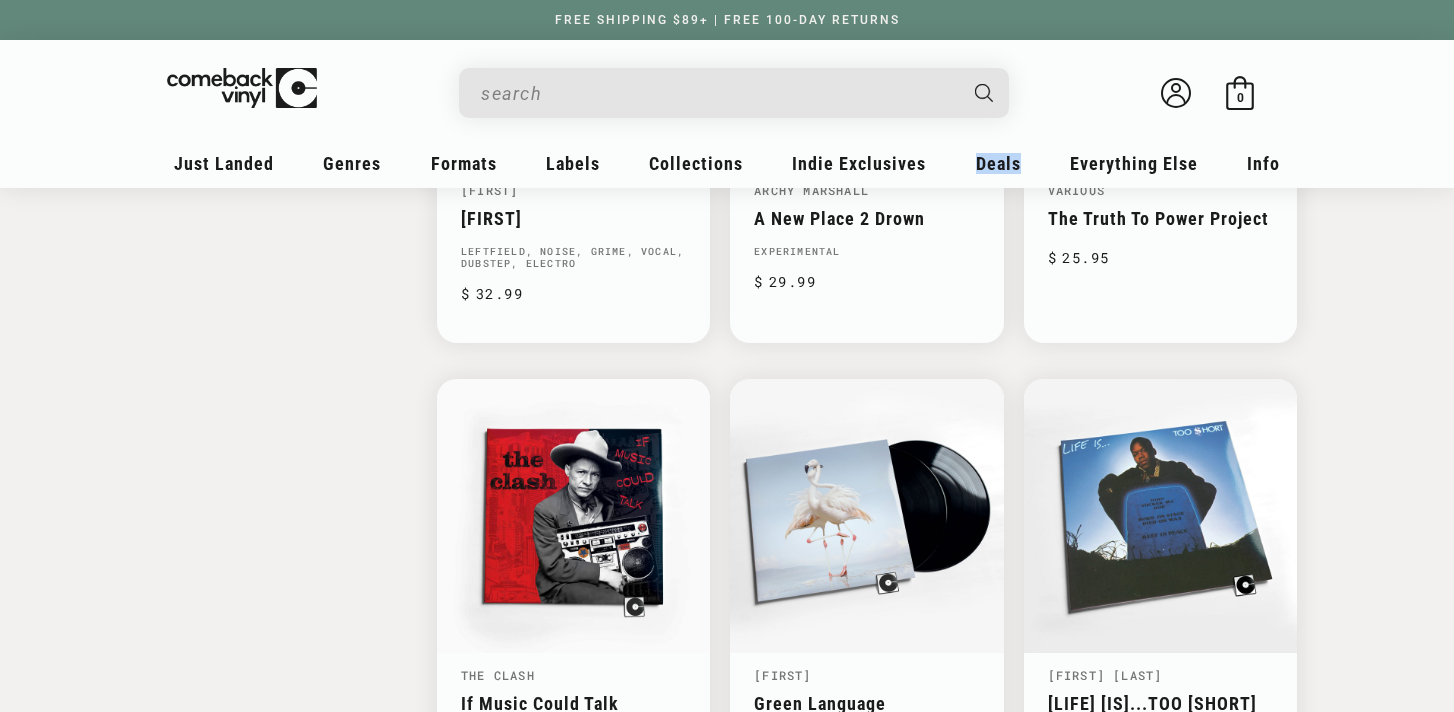 click on "Next" at bounding box center [921, 890] 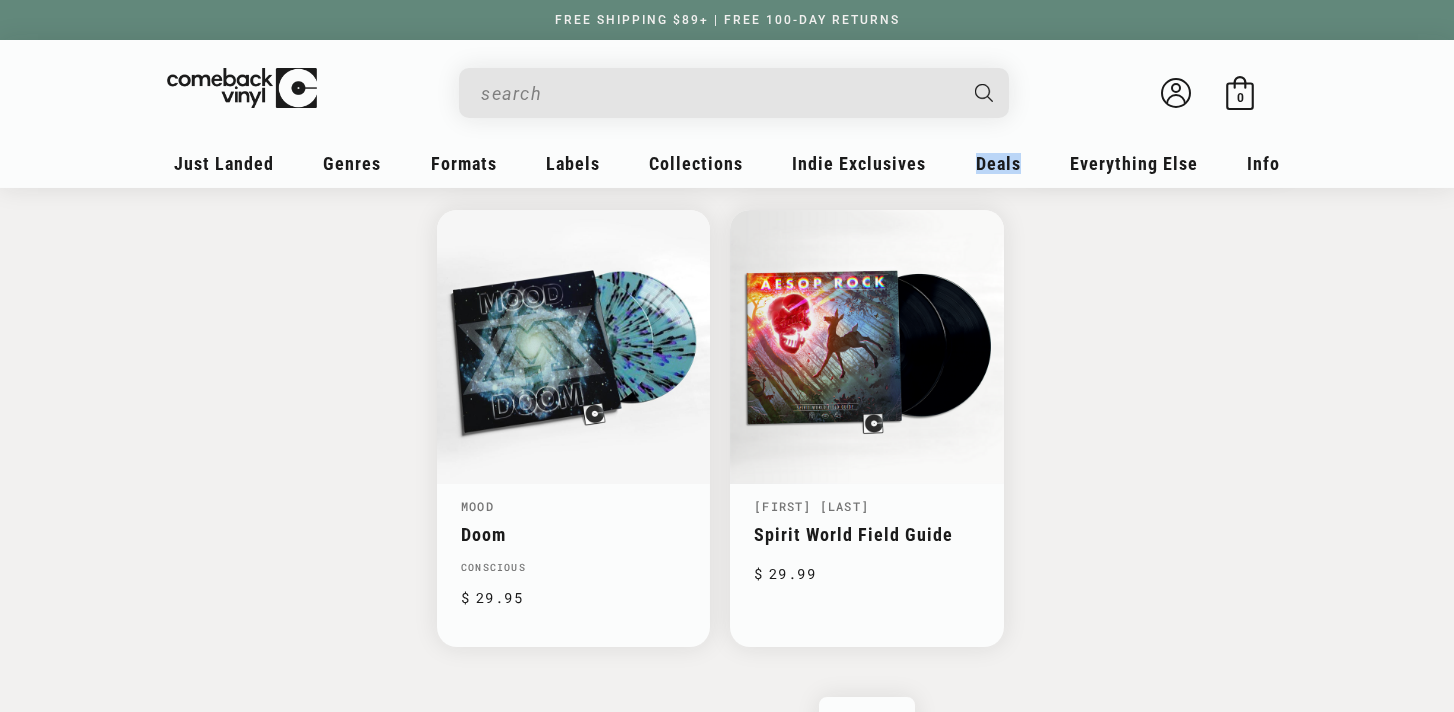 scroll, scrollTop: 3338, scrollLeft: 0, axis: vertical 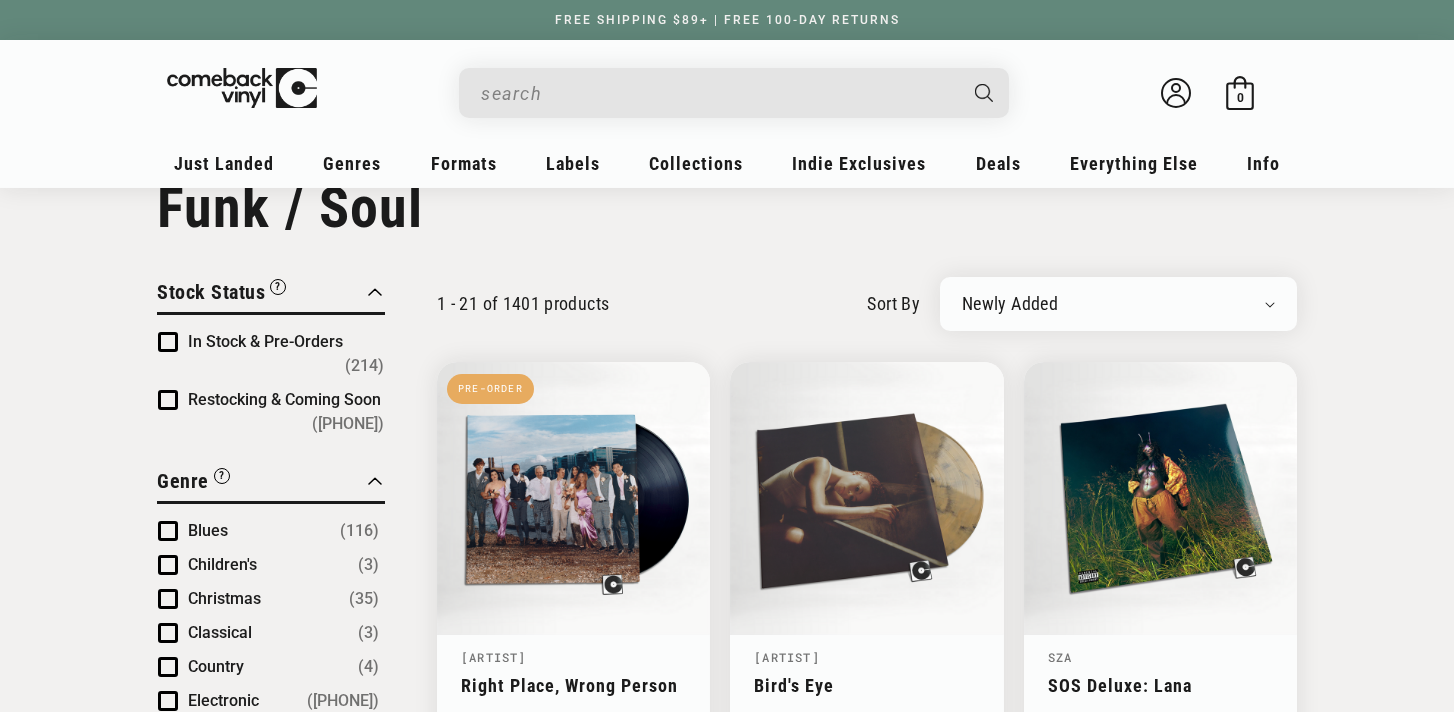 click on "In Stock & Pre-Orders" at bounding box center [265, 341] 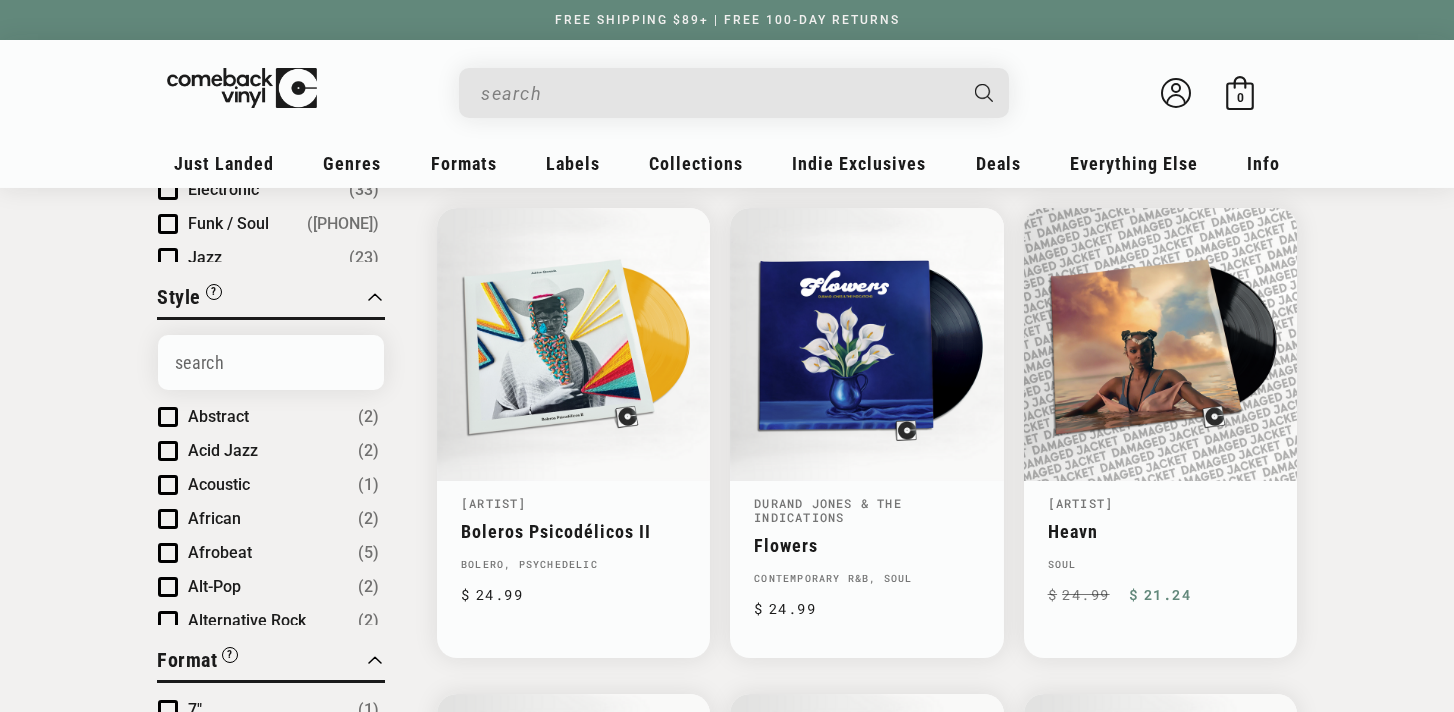 scroll, scrollTop: 707, scrollLeft: 0, axis: vertical 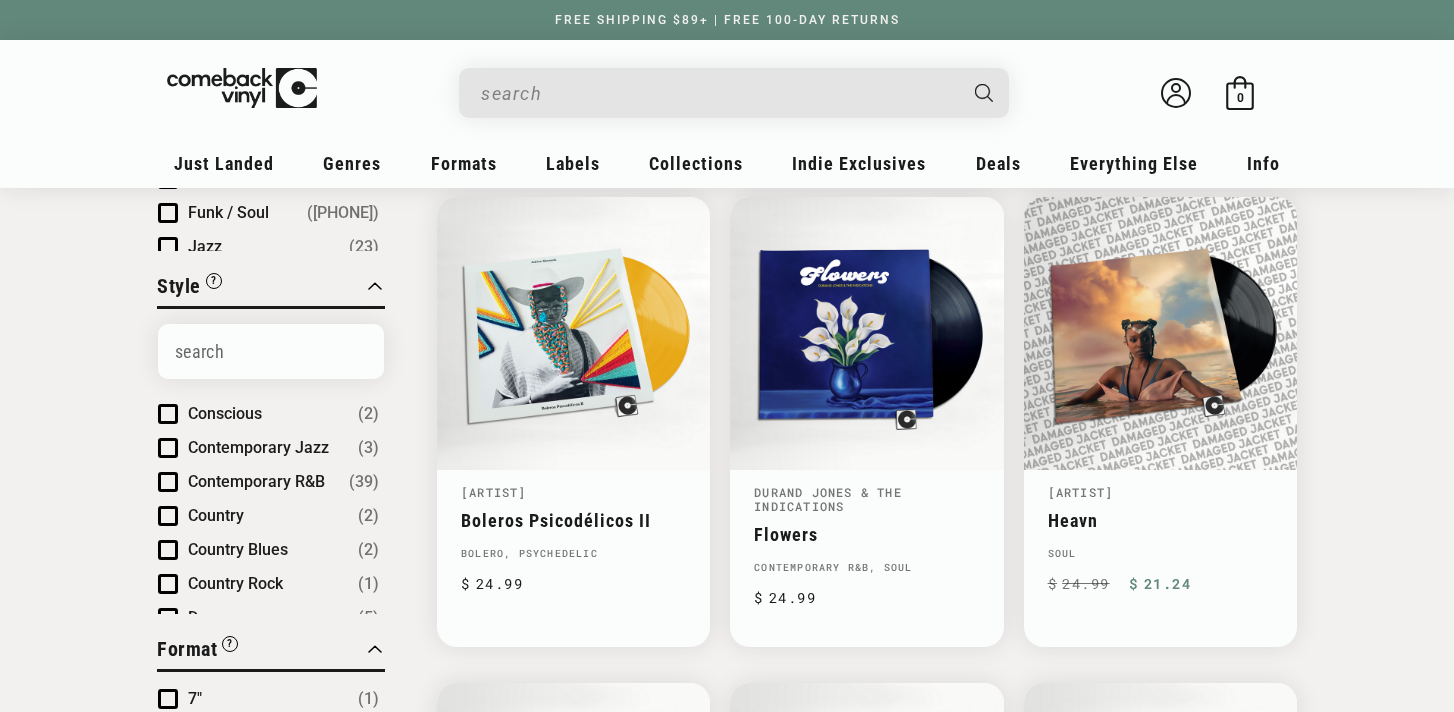 click on "Contemporary R&B" at bounding box center [256, 481] 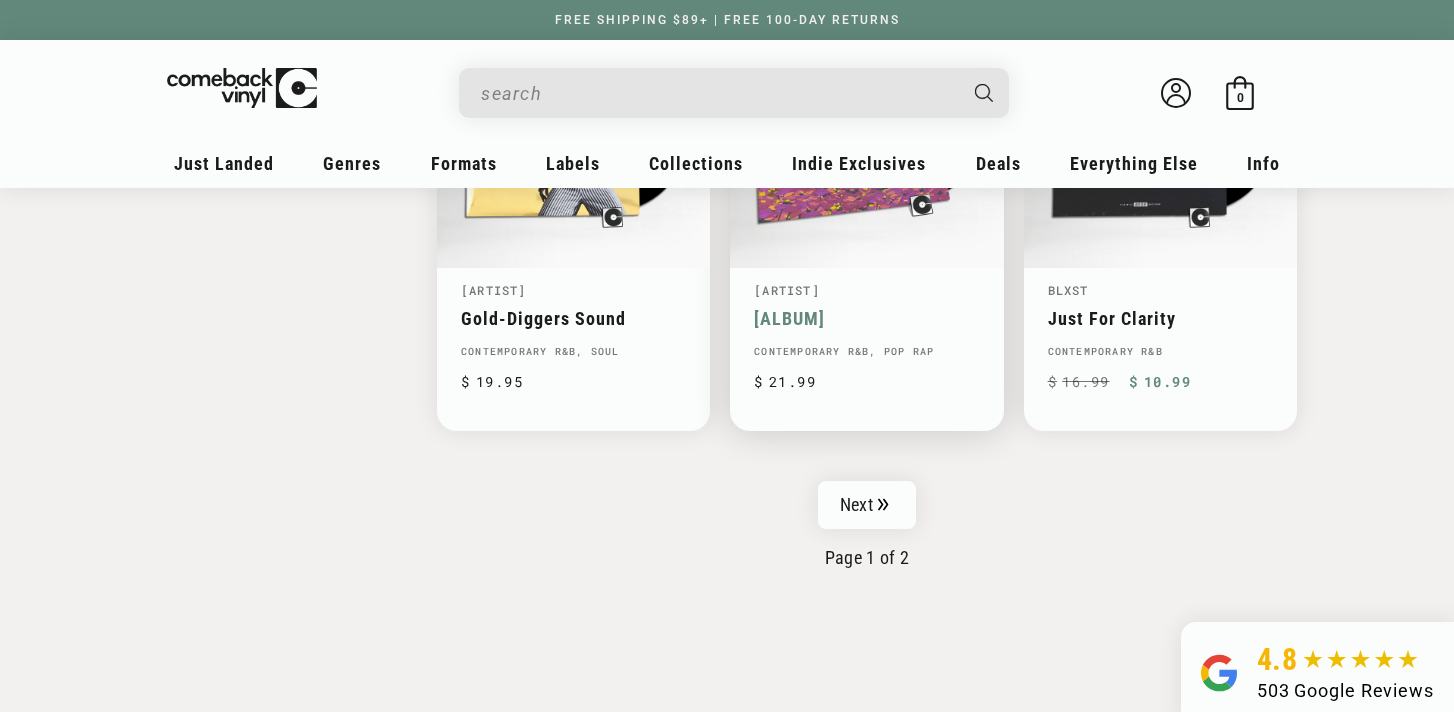 scroll, scrollTop: 3325, scrollLeft: 0, axis: vertical 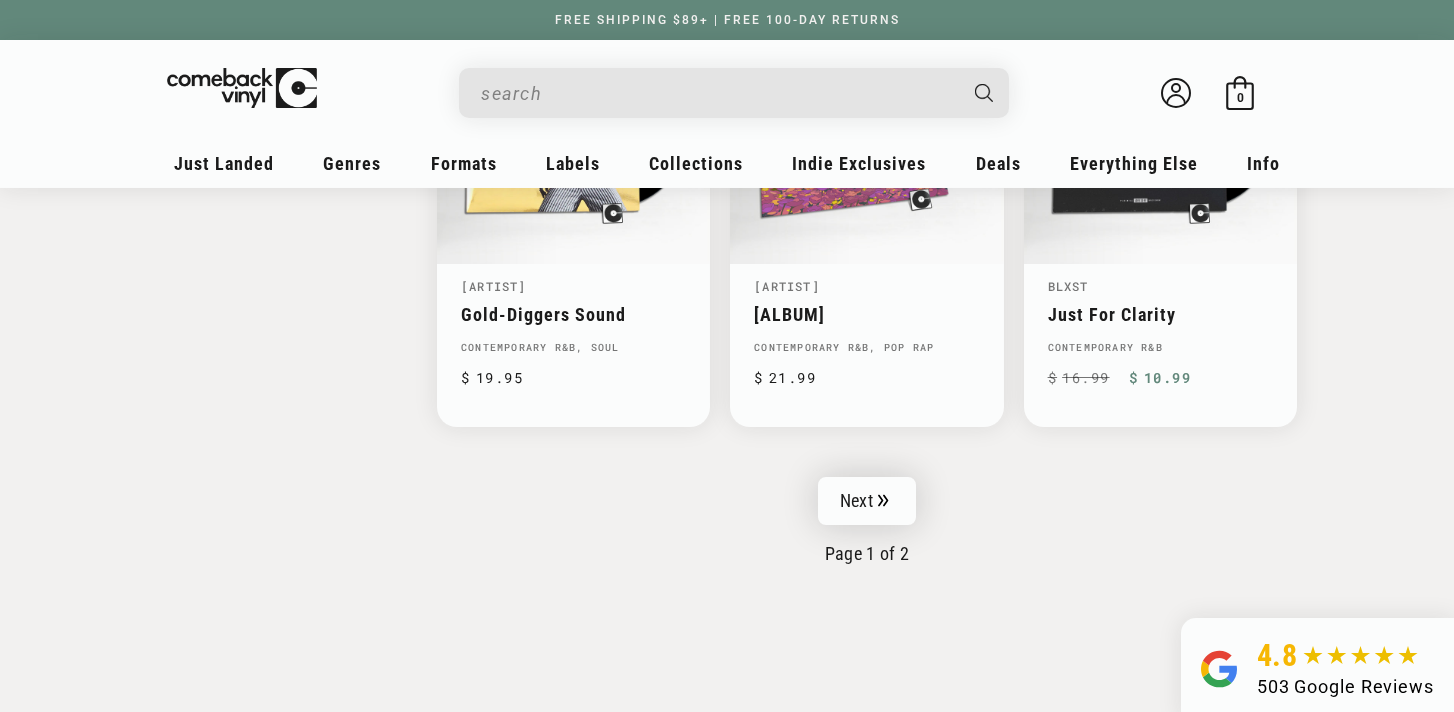 click on "Next" at bounding box center [867, 501] 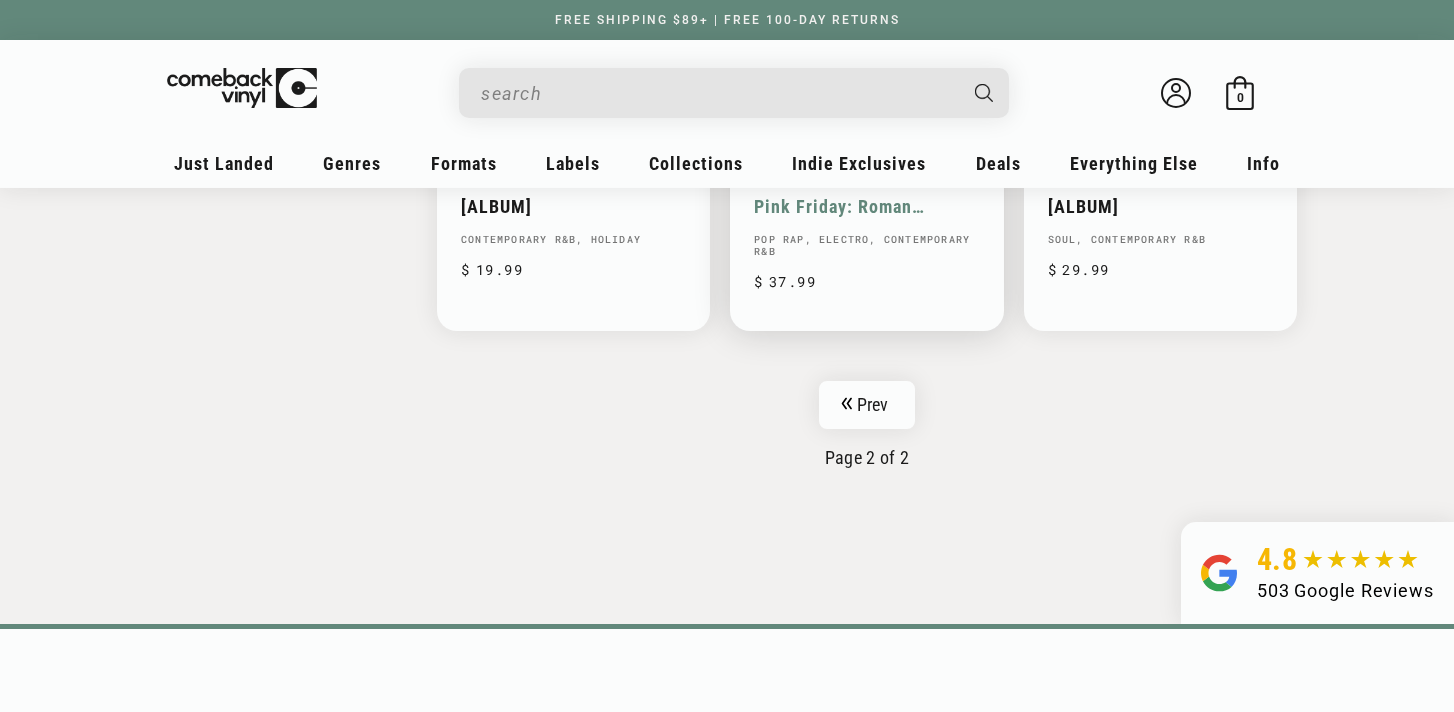 scroll, scrollTop: 2948, scrollLeft: 0, axis: vertical 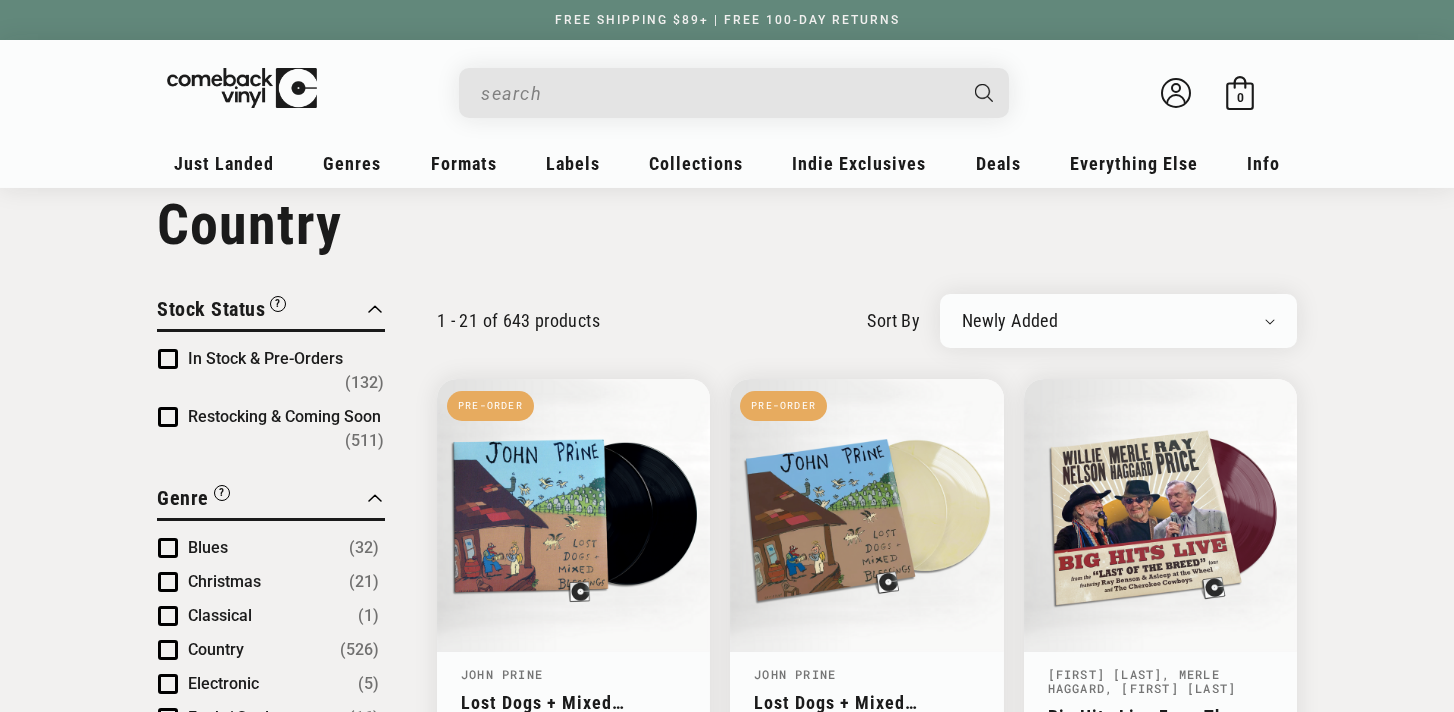 click on "In Stock & Pre-Orders" at bounding box center (265, 358) 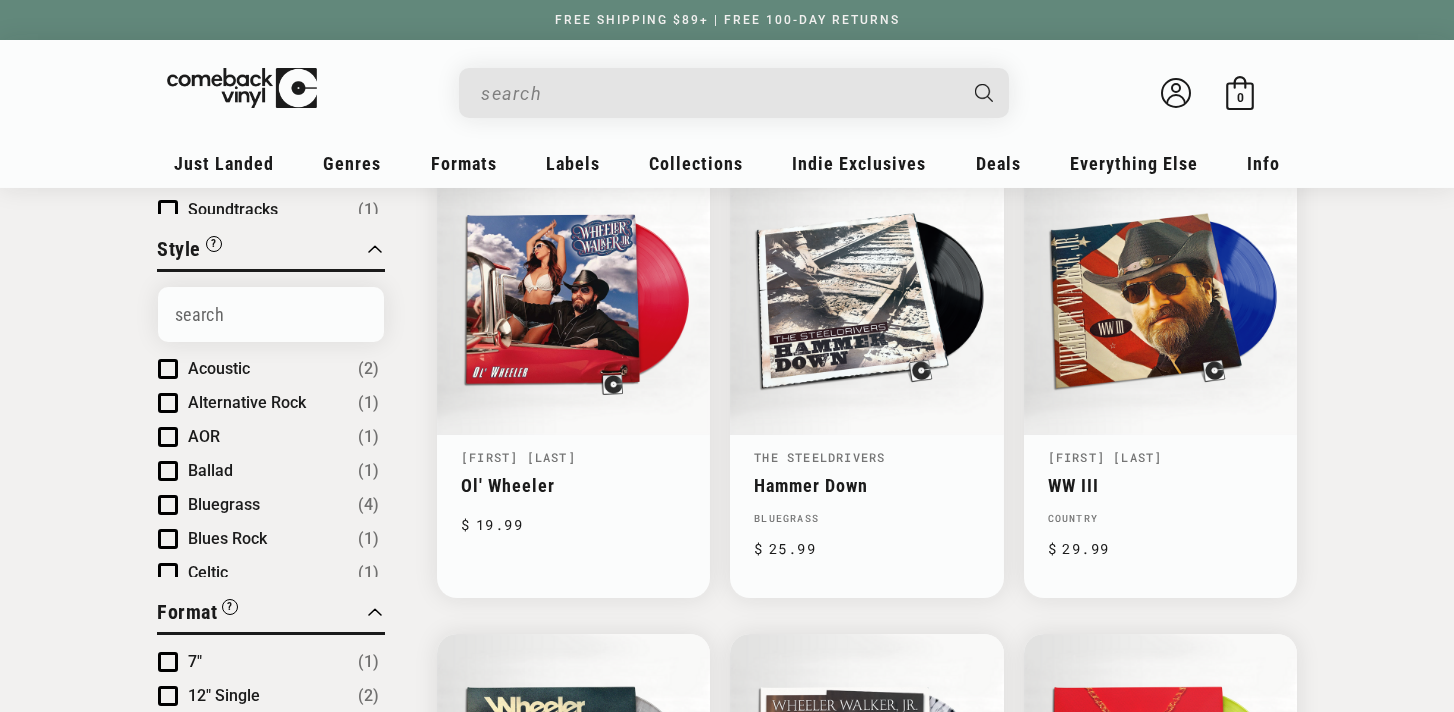 scroll, scrollTop: 749, scrollLeft: 0, axis: vertical 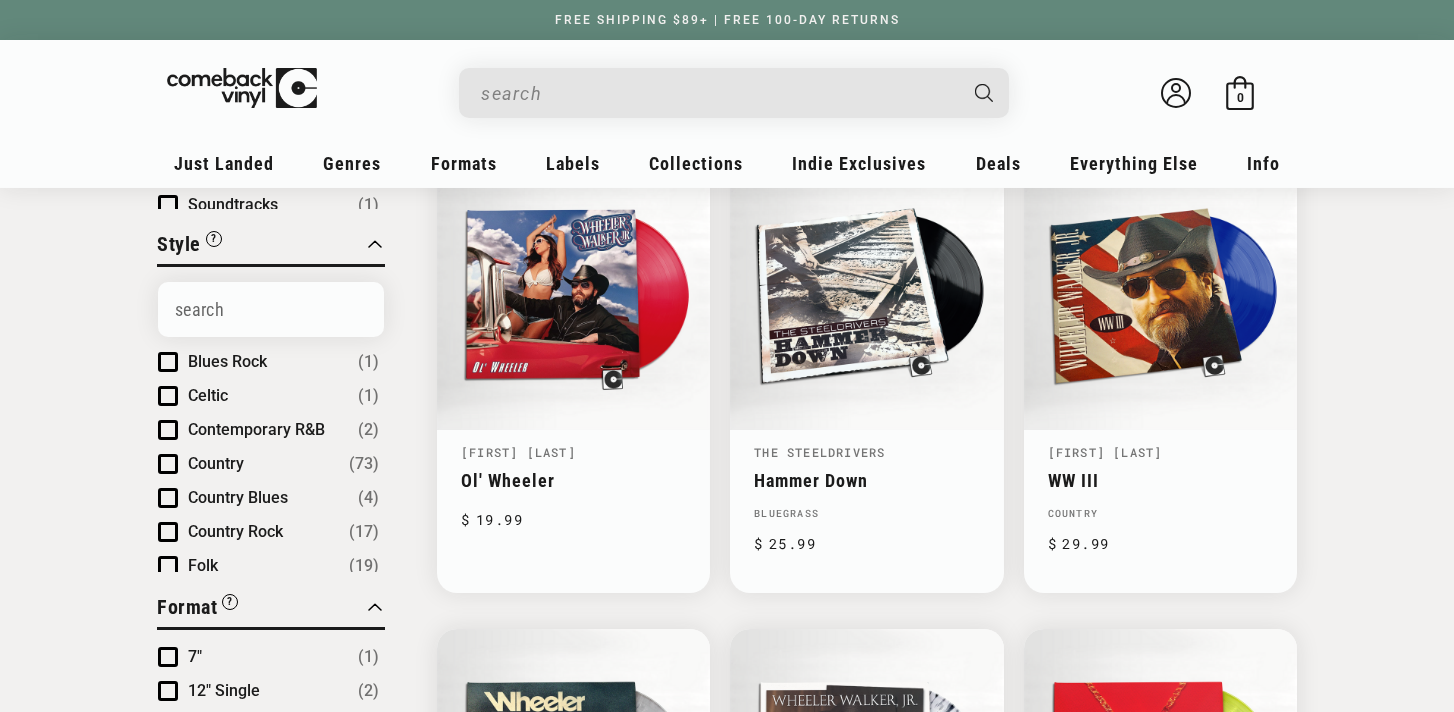 click on "Contemporary R&B" at bounding box center (256, 429) 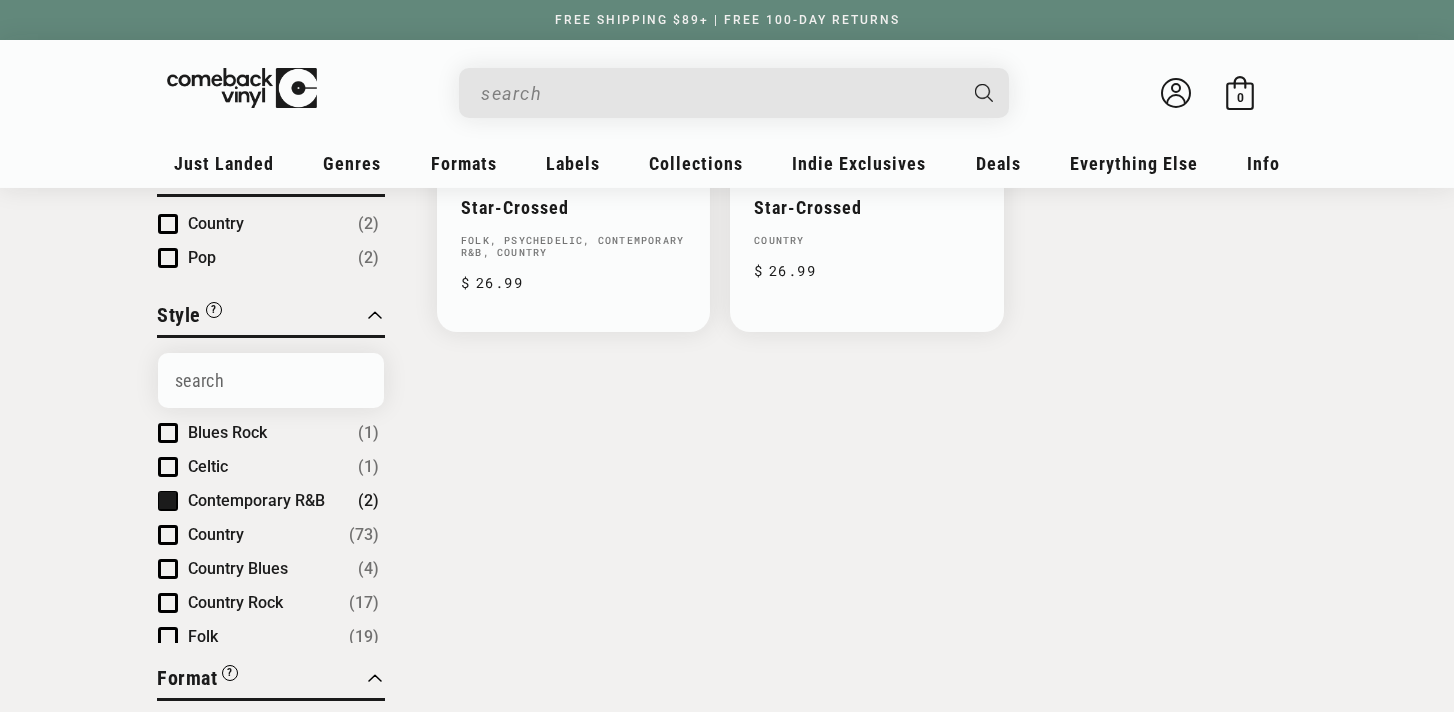 scroll, scrollTop: 620, scrollLeft: 0, axis: vertical 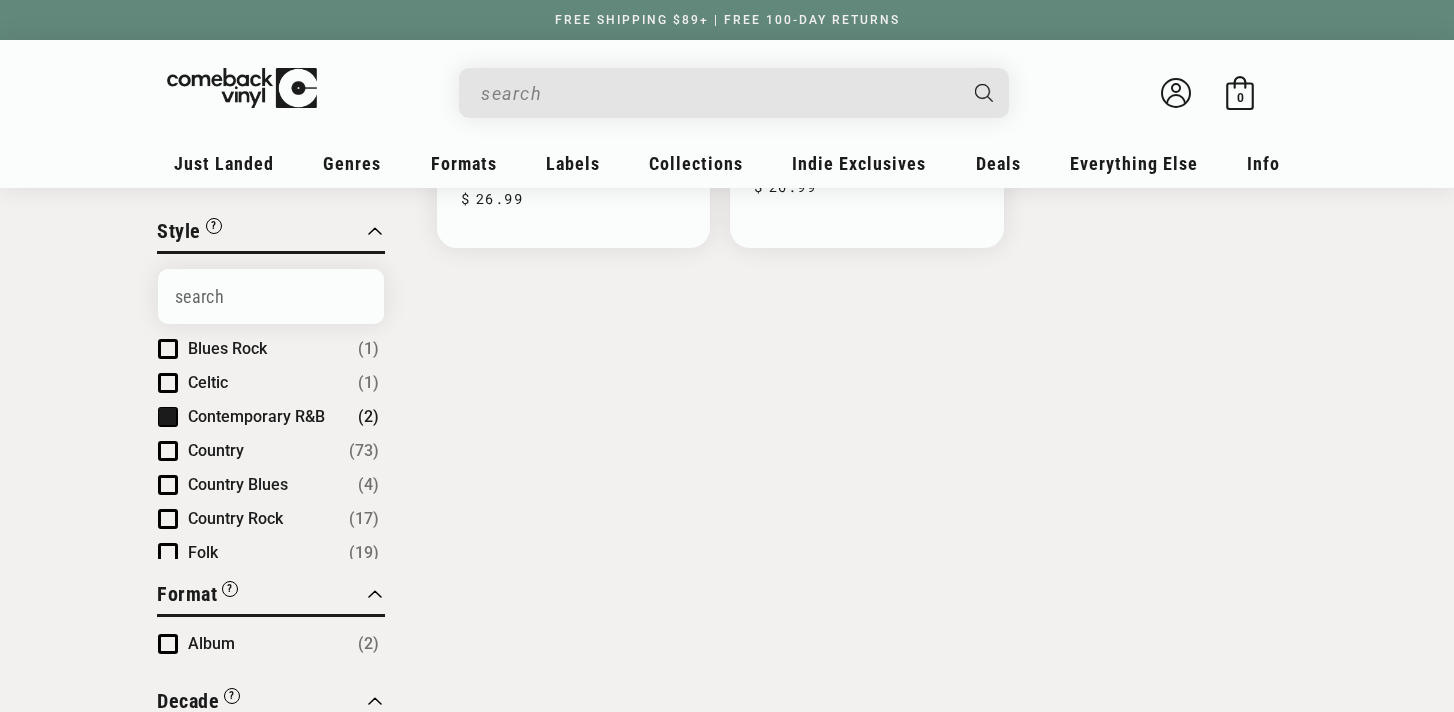click on "Contemporary R&B" at bounding box center (256, 416) 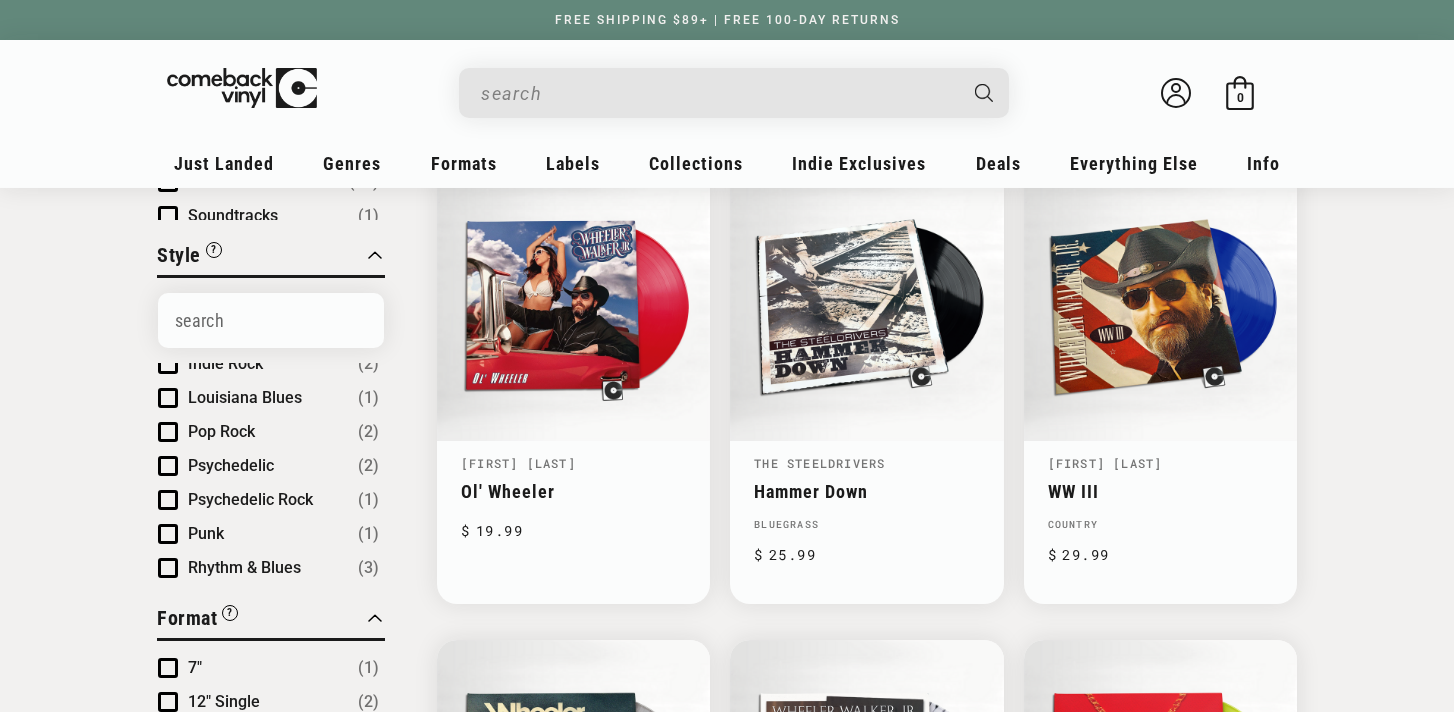 scroll, scrollTop: 552, scrollLeft: 0, axis: vertical 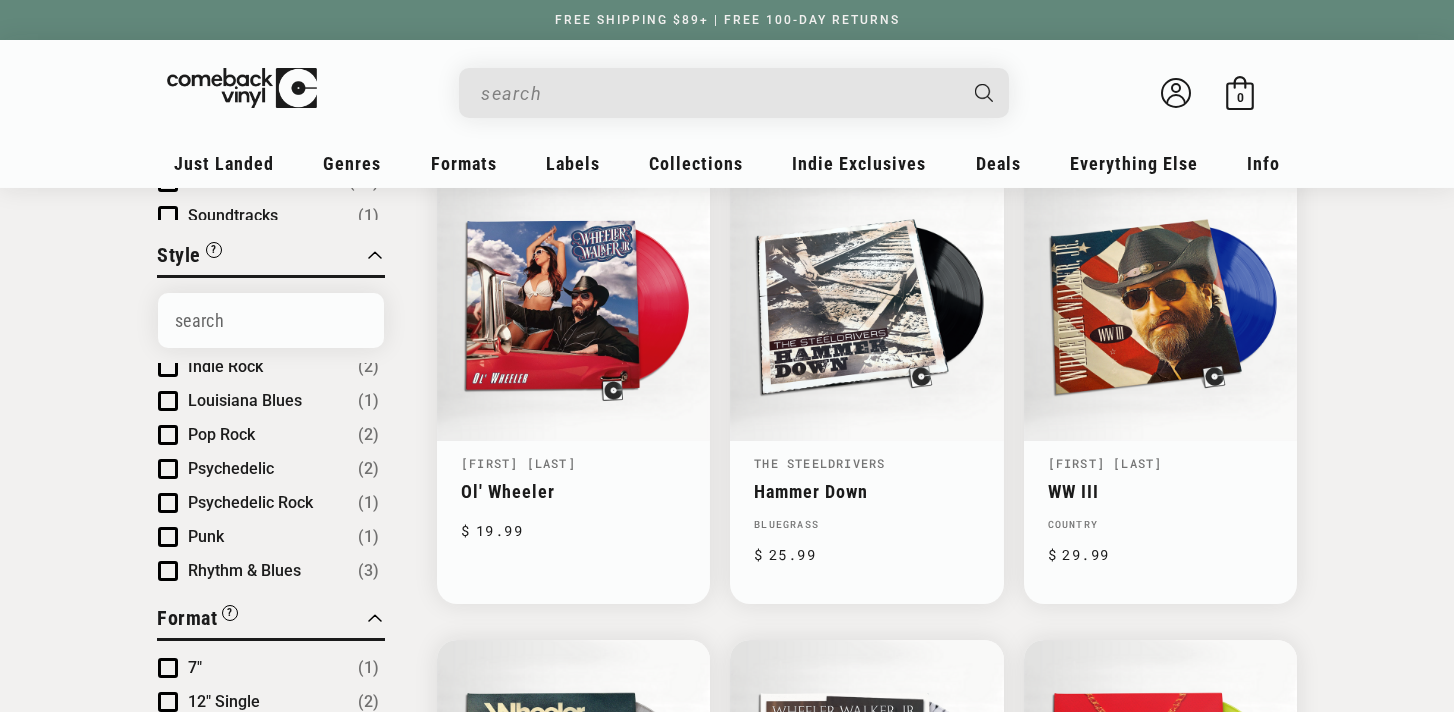 click on "Louisiana Blues" at bounding box center (245, 400) 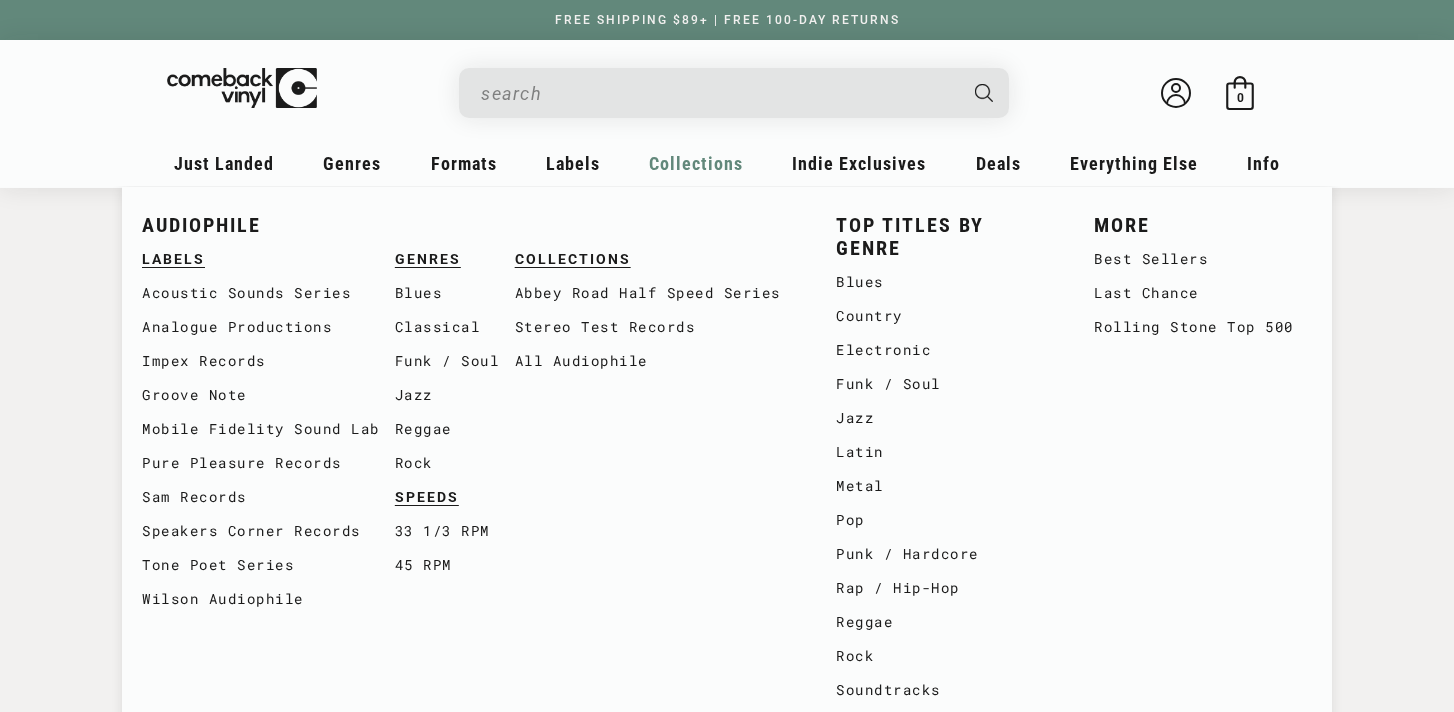 scroll, scrollTop: 427, scrollLeft: 0, axis: vertical 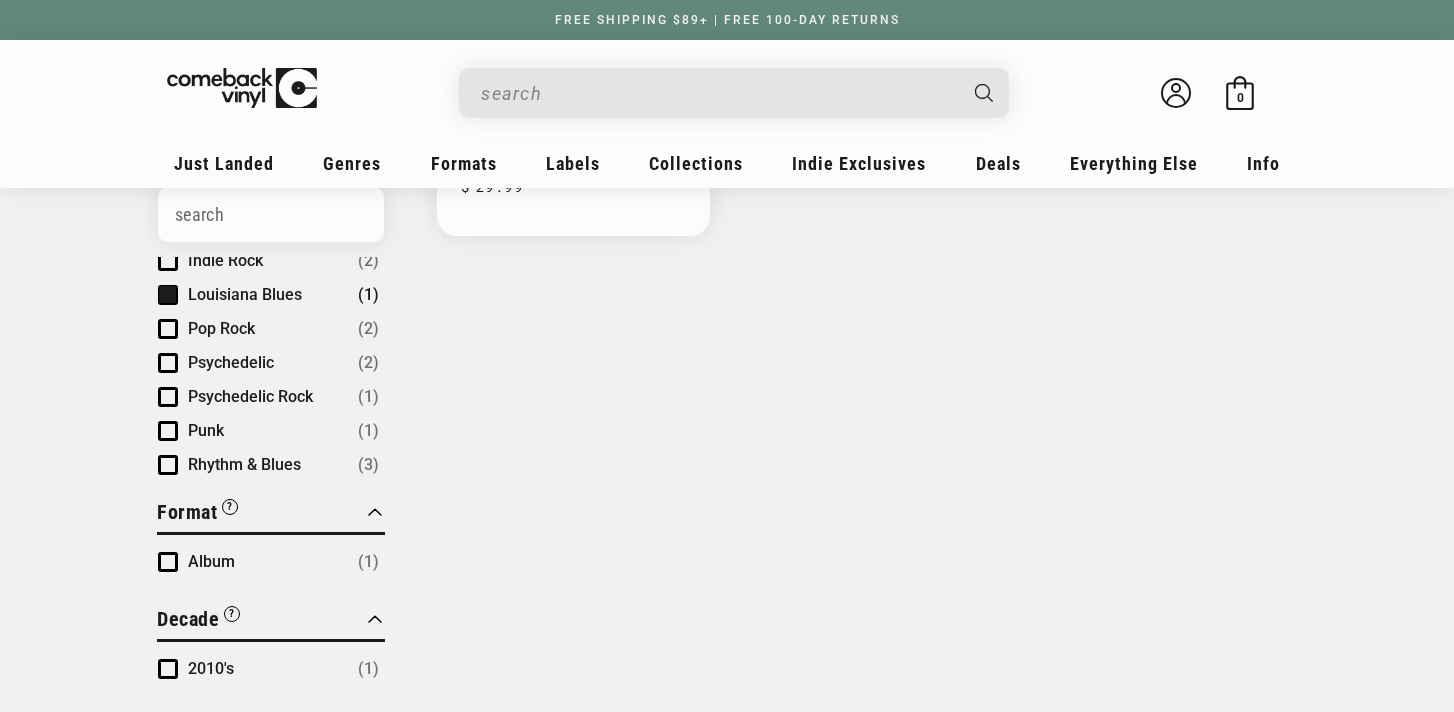 click on "Louisiana Blues" at bounding box center [245, 294] 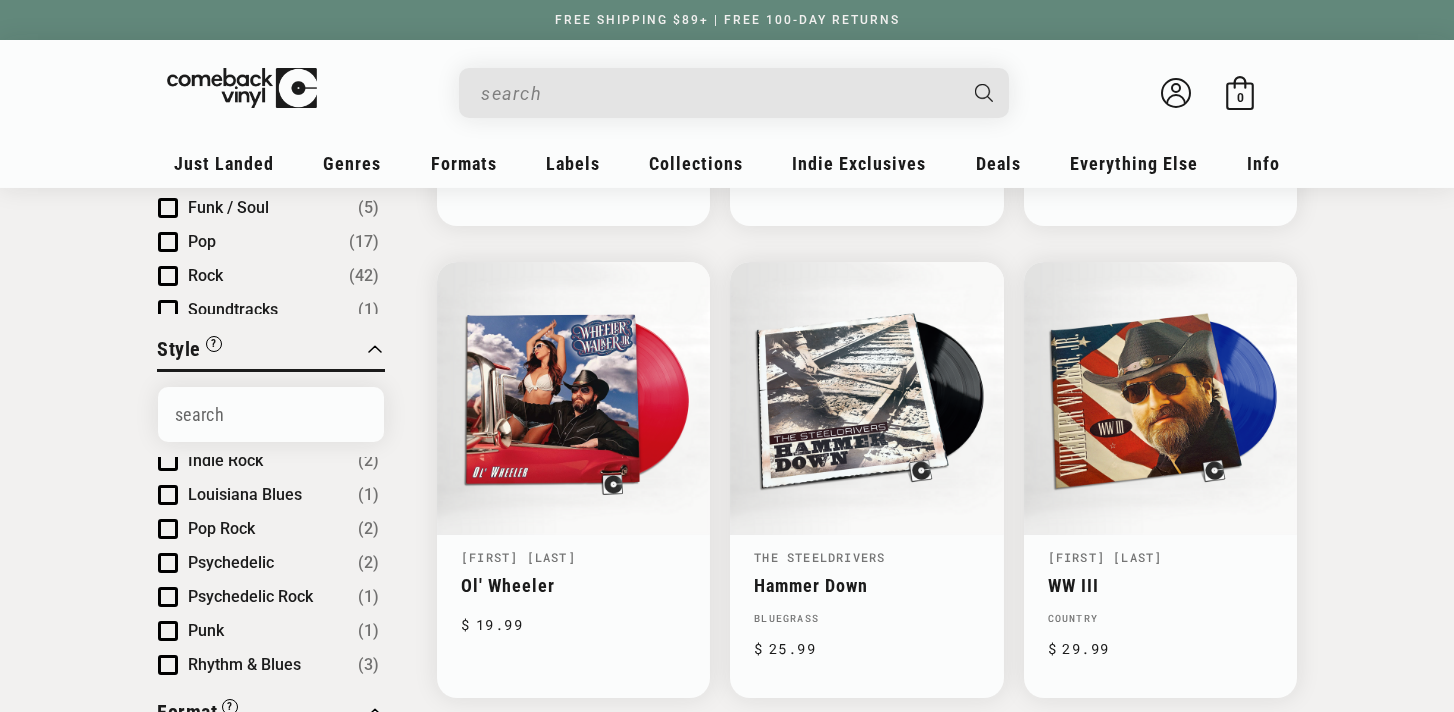 scroll, scrollTop: 820, scrollLeft: 0, axis: vertical 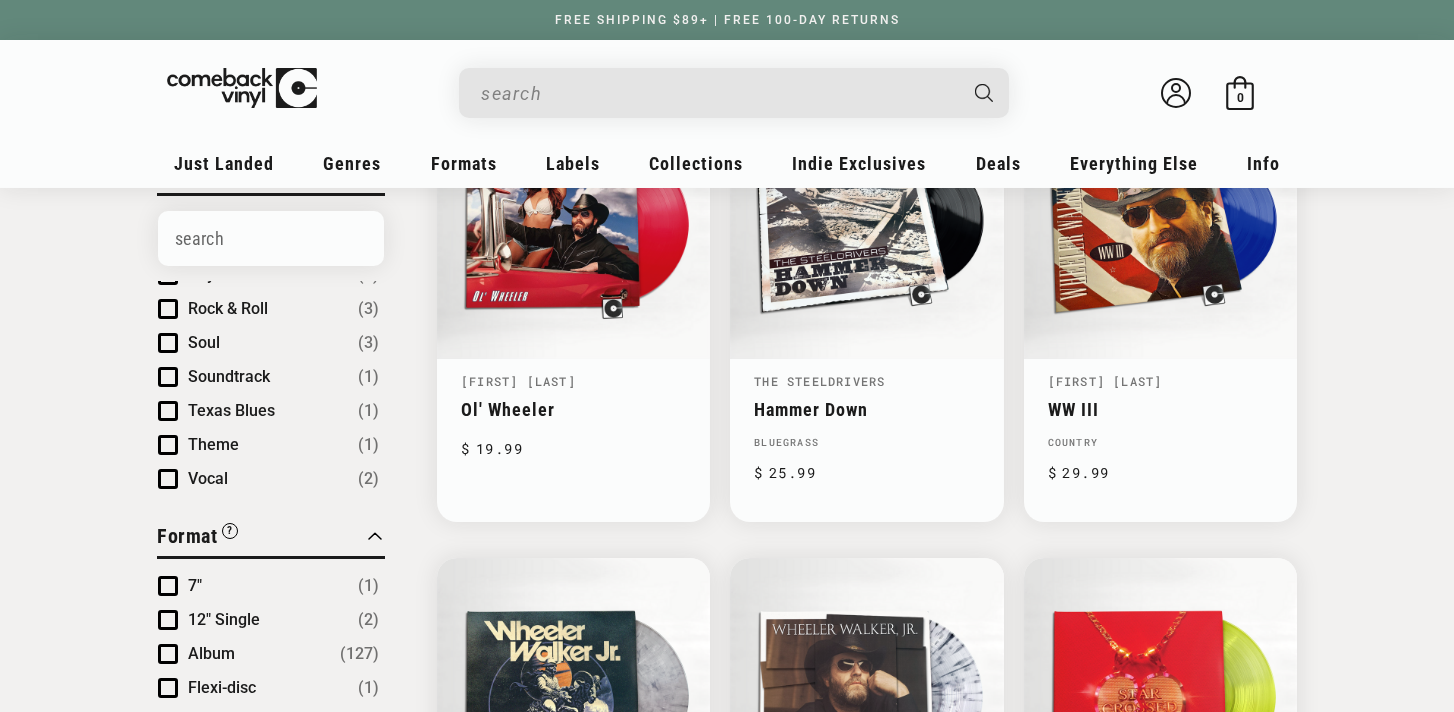 click on "Soul" at bounding box center (204, 342) 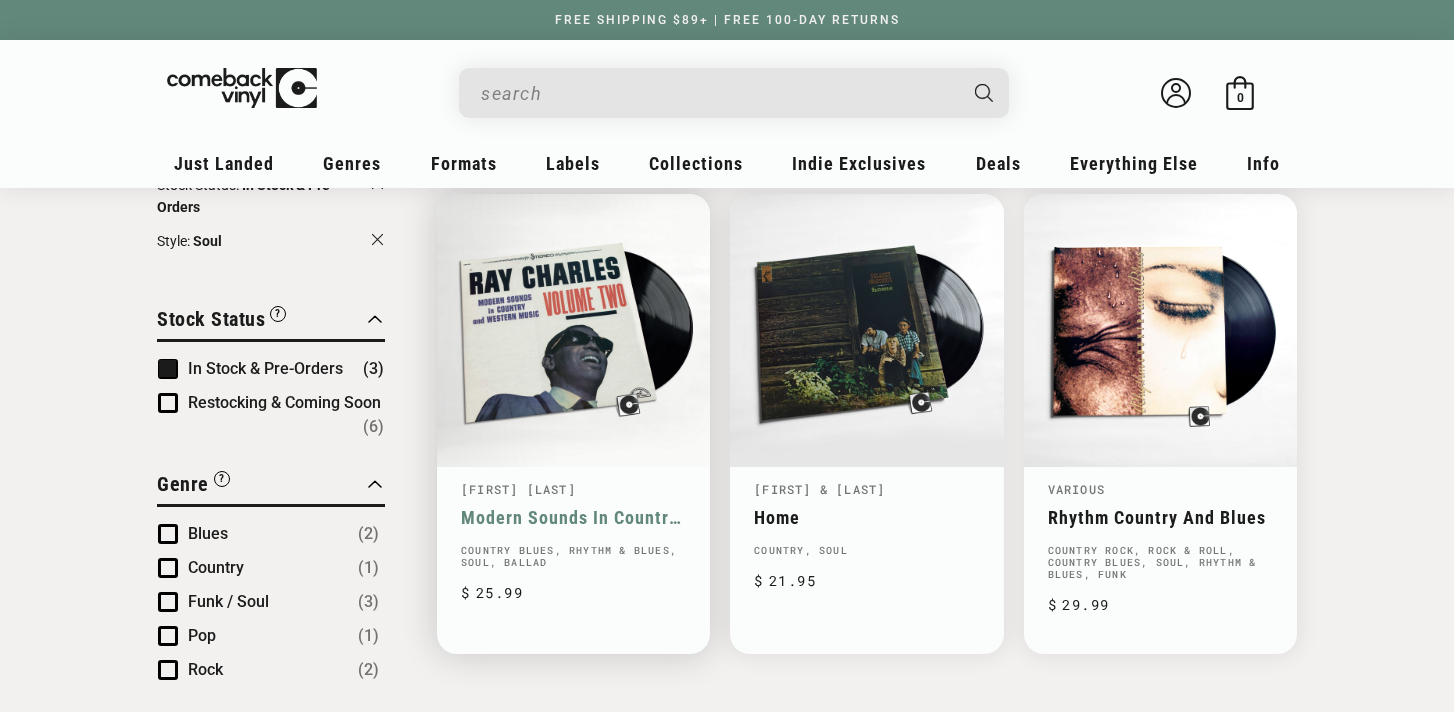 scroll, scrollTop: 222, scrollLeft: 0, axis: vertical 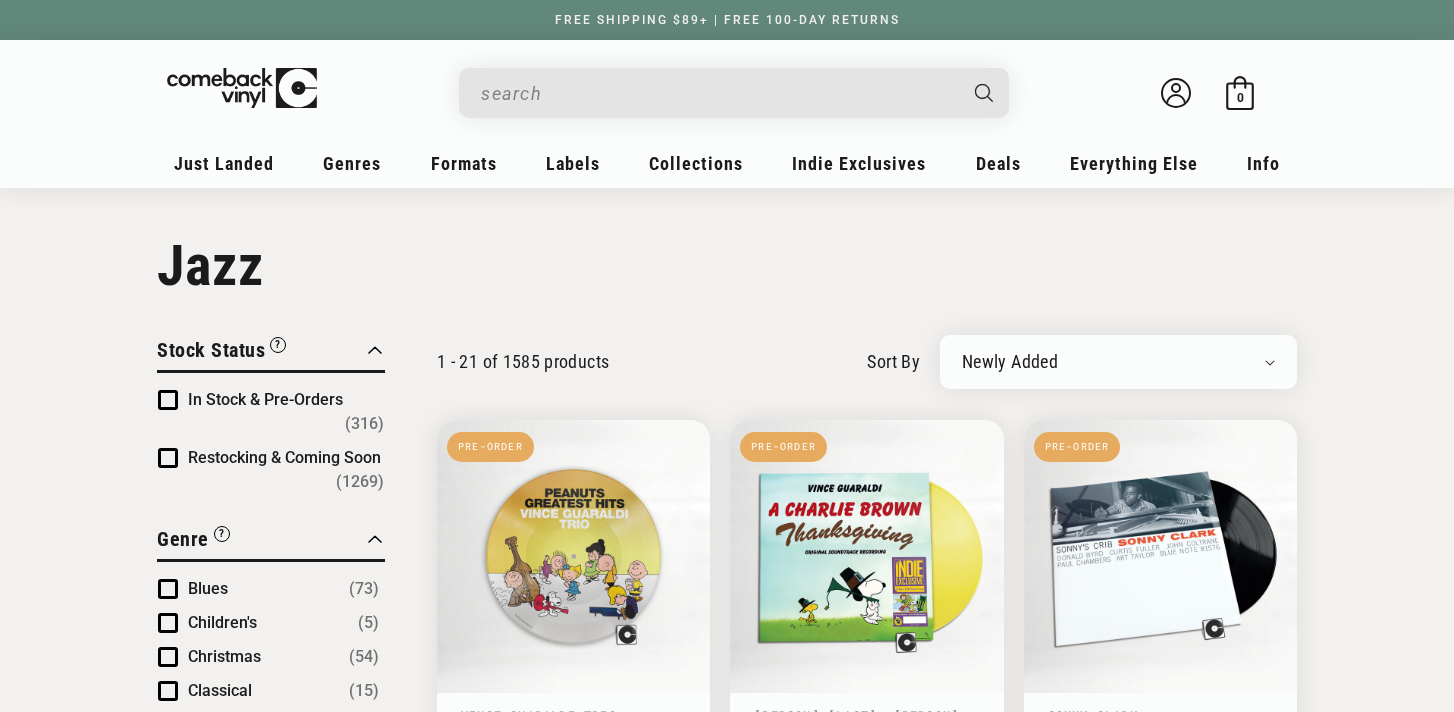click at bounding box center (168, 400) 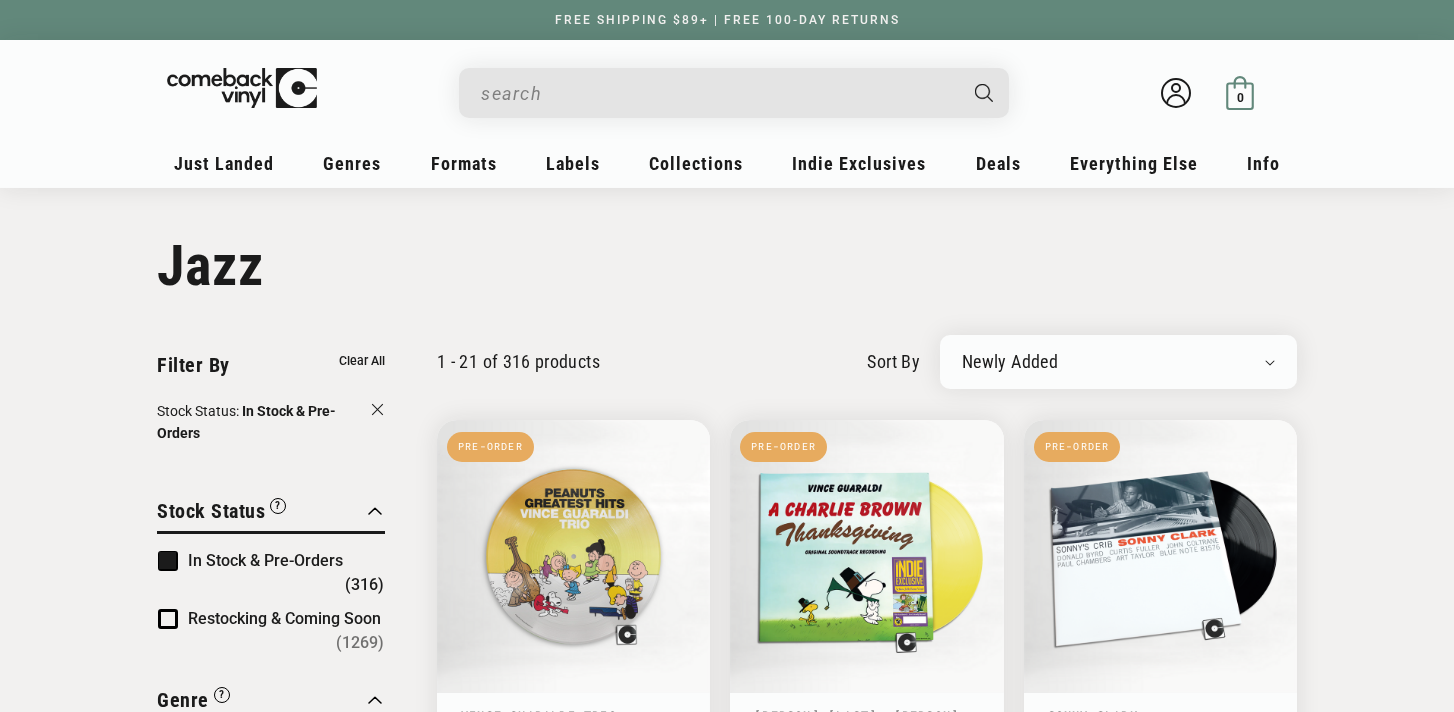 click 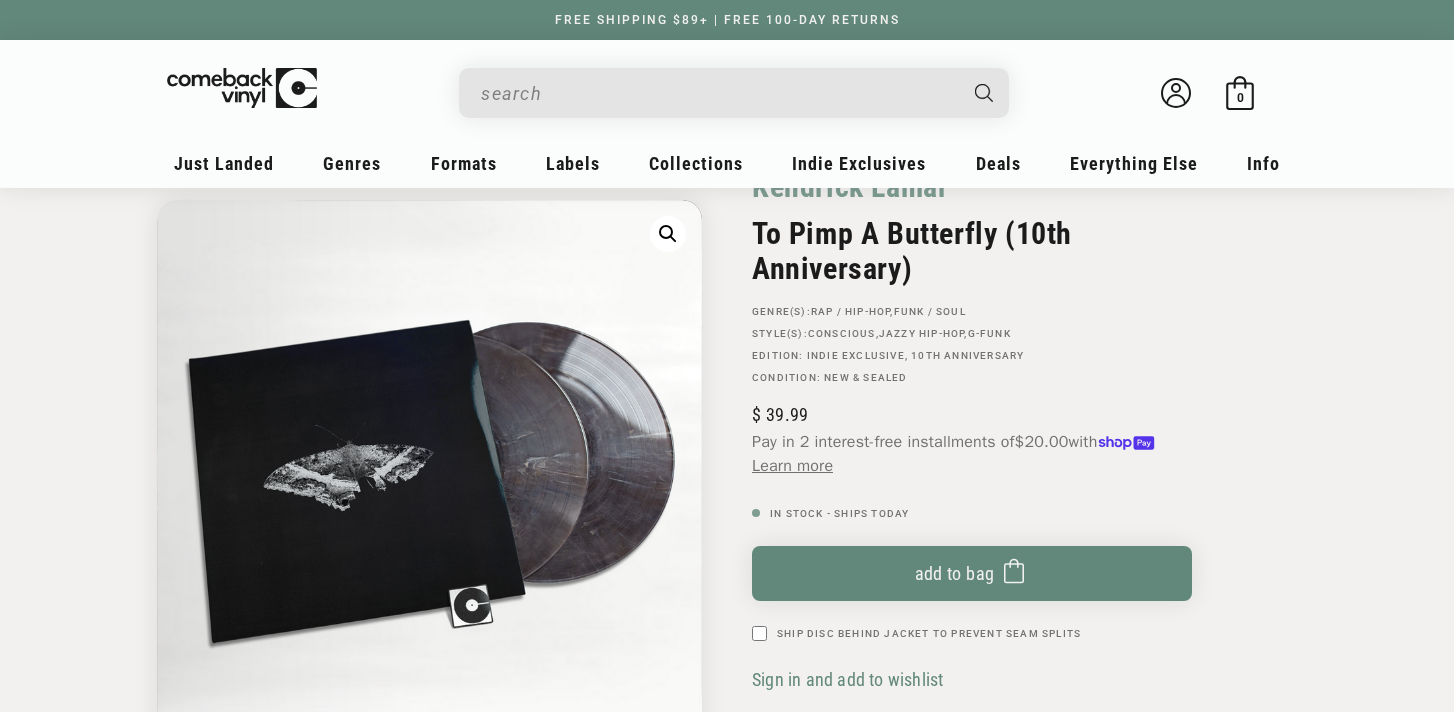 scroll, scrollTop: 132, scrollLeft: 0, axis: vertical 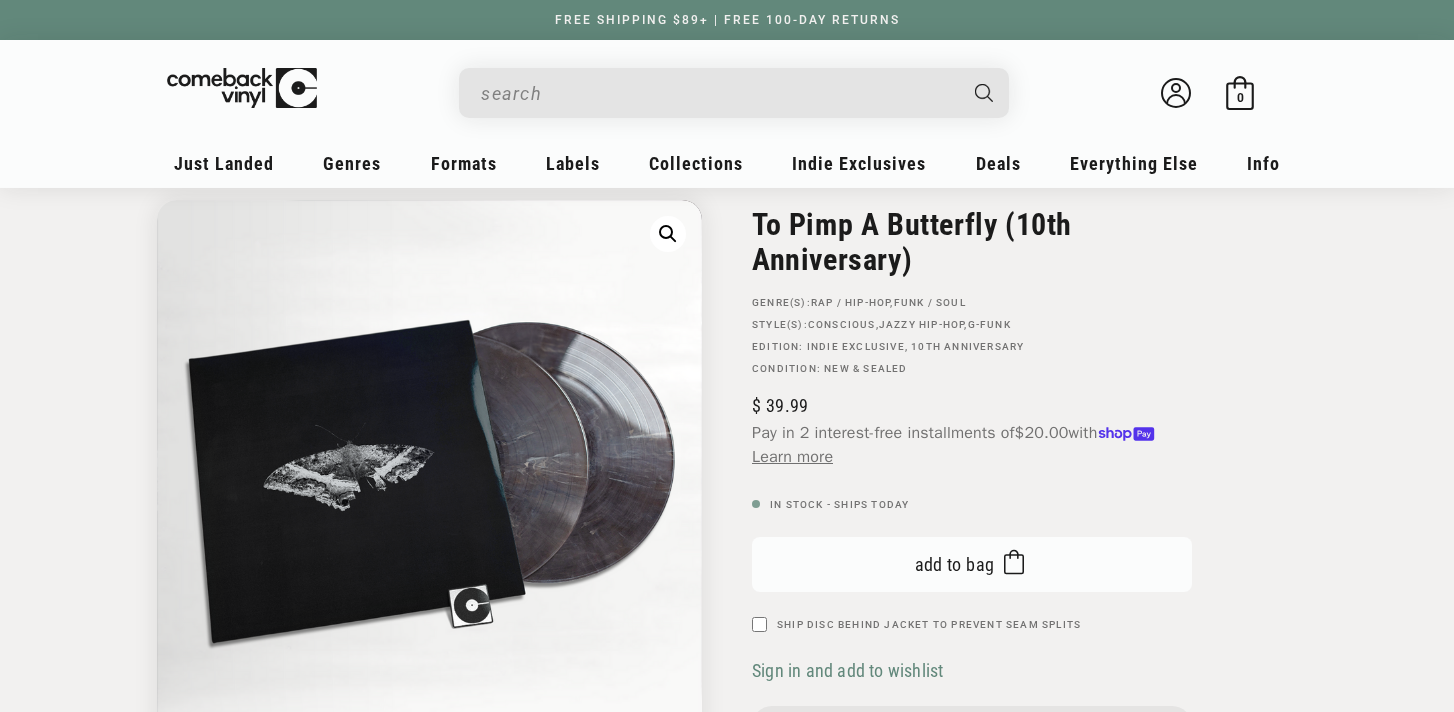 click on "Add to bag
Added to bag" at bounding box center [972, 564] 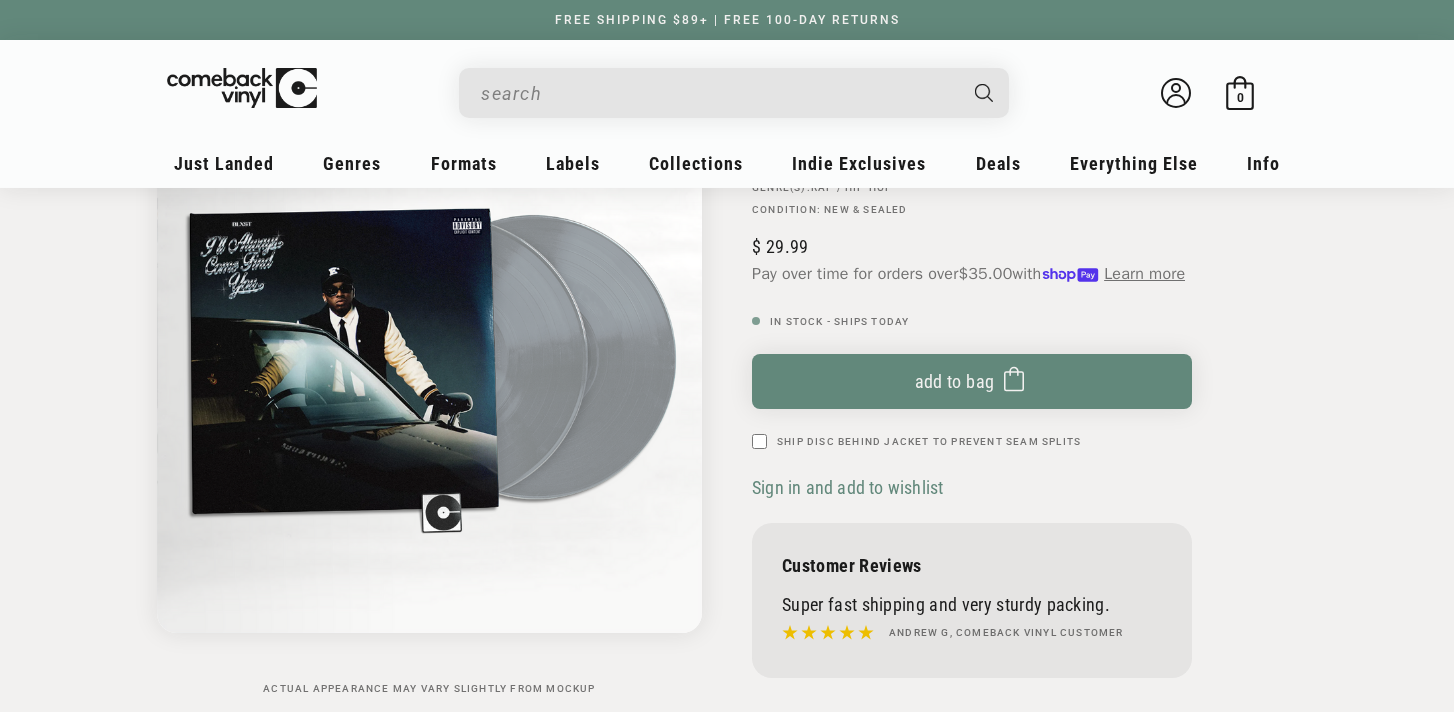 scroll, scrollTop: 202, scrollLeft: 0, axis: vertical 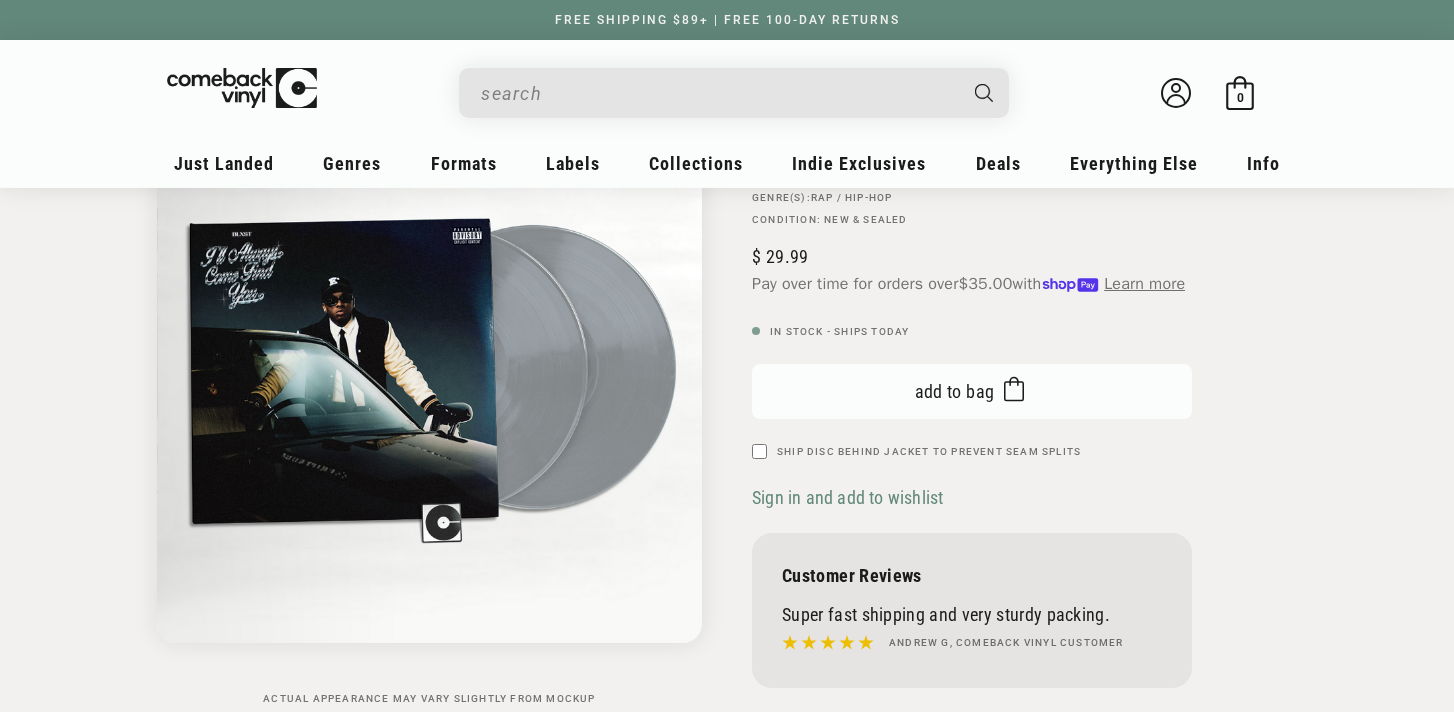 click at bounding box center (1009, 391) 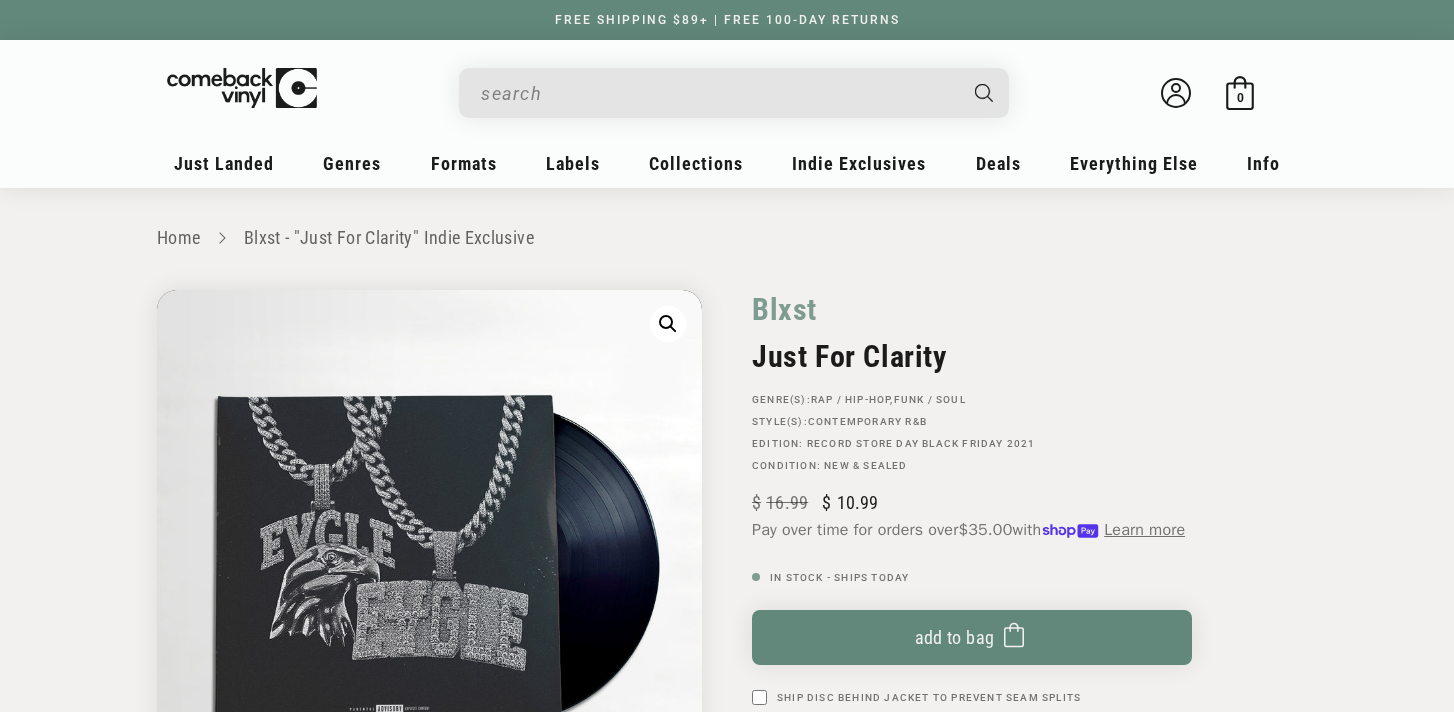 scroll, scrollTop: 0, scrollLeft: 0, axis: both 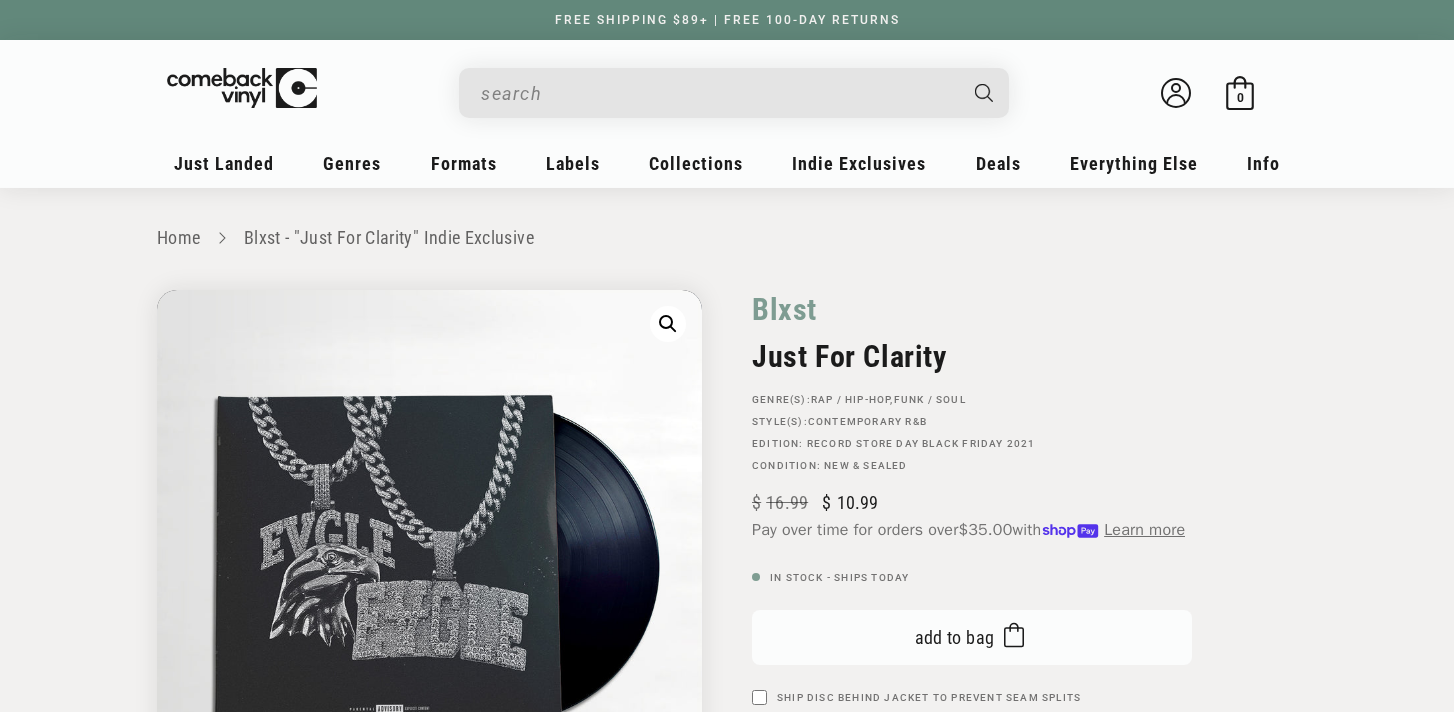click on "Add to bag
Added to bag" at bounding box center [972, 637] 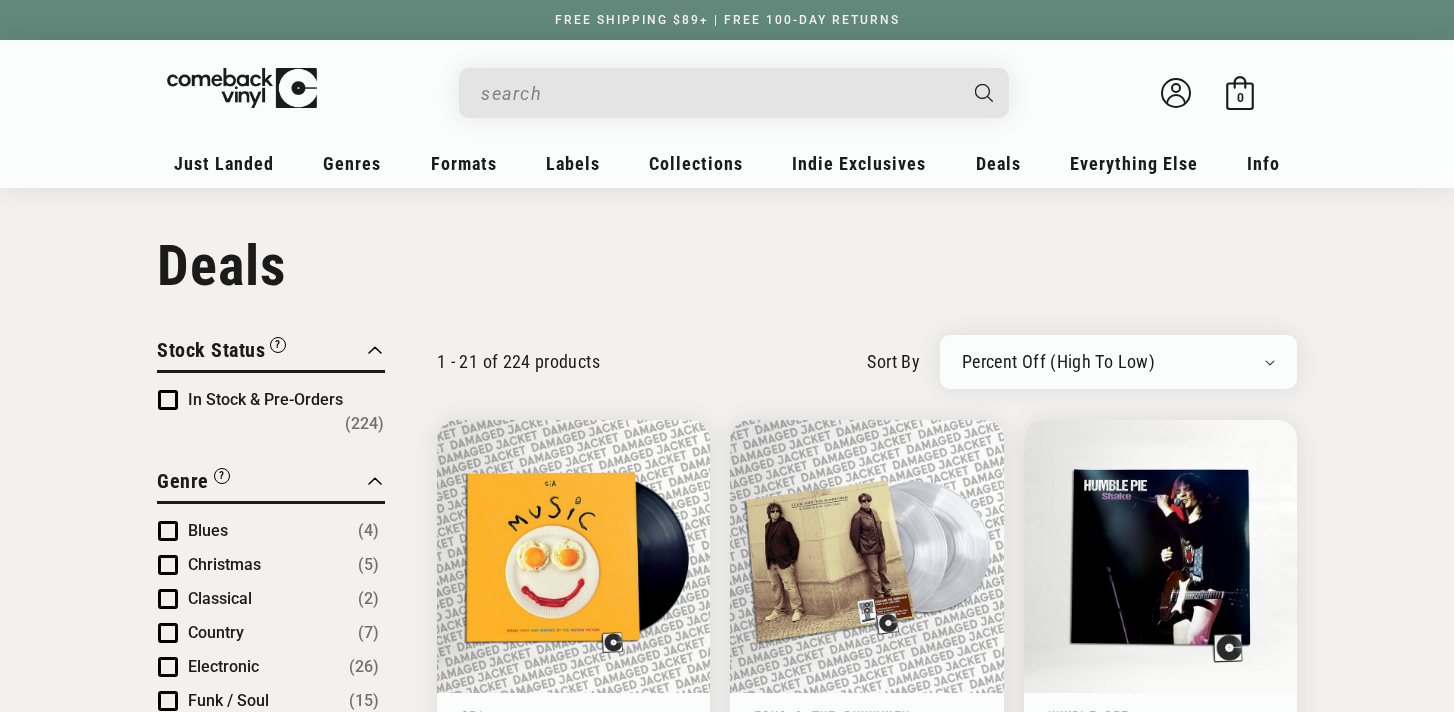 scroll, scrollTop: 0, scrollLeft: 0, axis: both 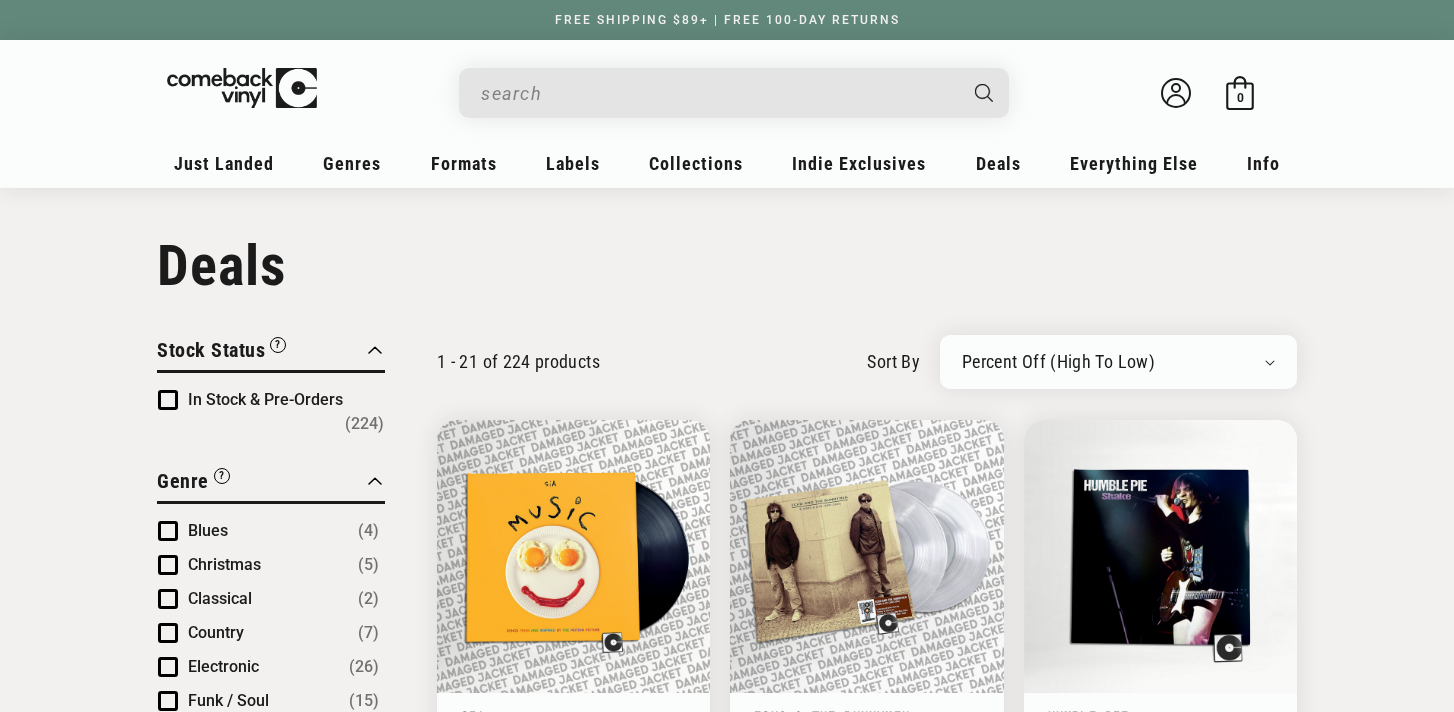 click on "In Stock & Pre-Orders" at bounding box center [265, 399] 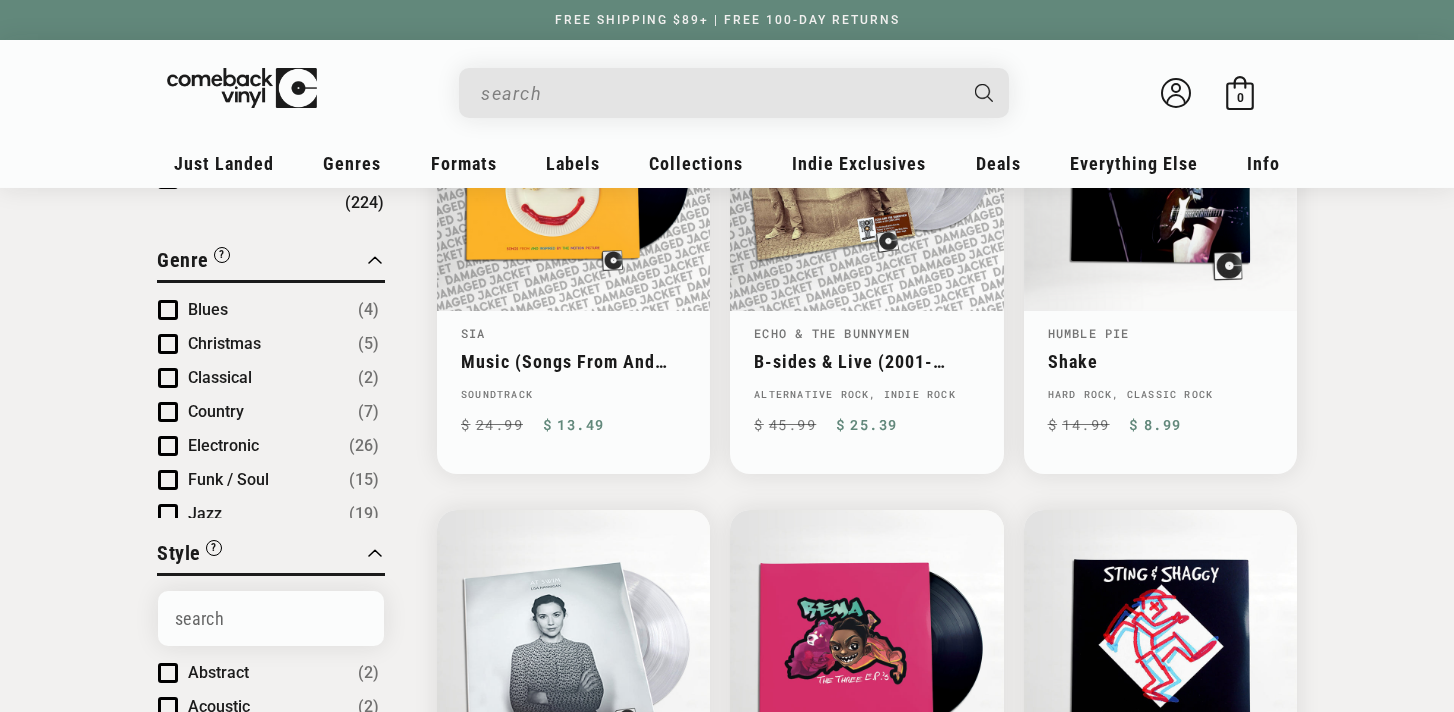 scroll, scrollTop: 377, scrollLeft: 0, axis: vertical 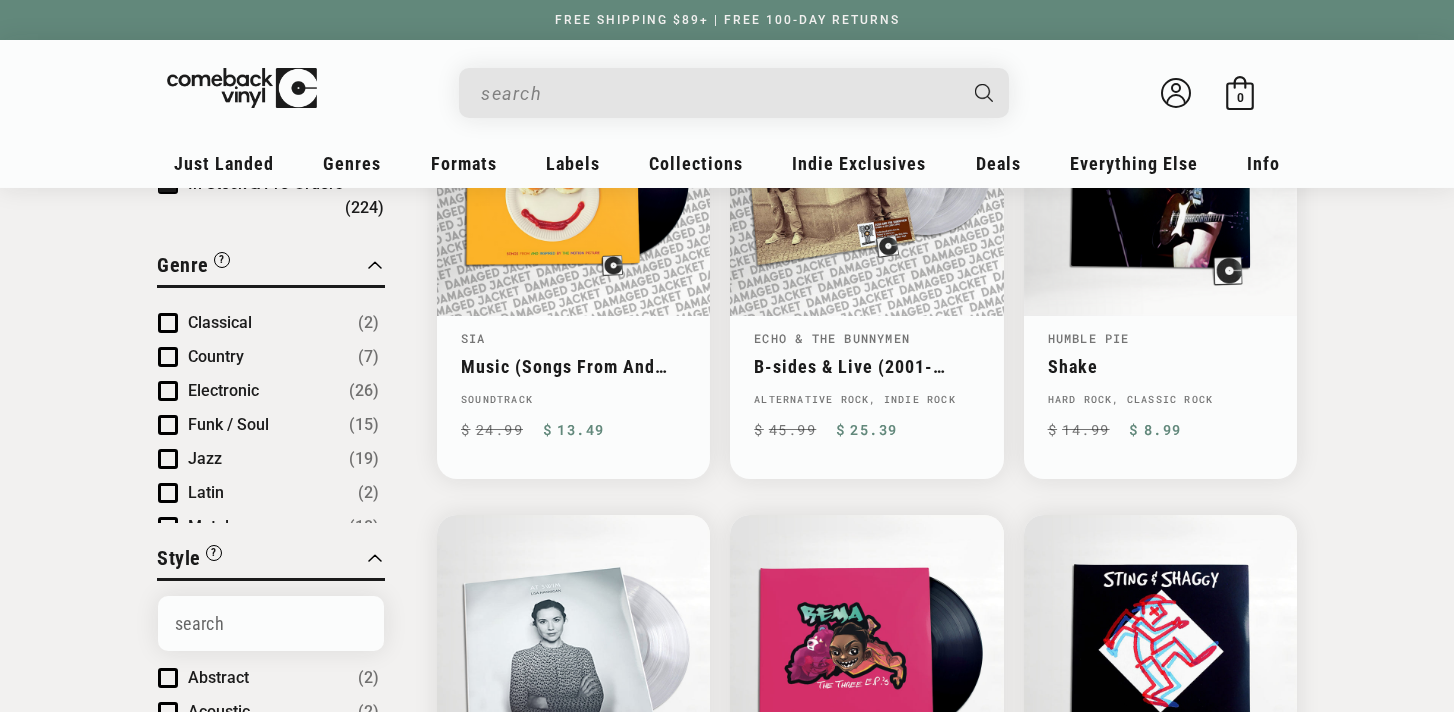 click on "Funk / Soul" at bounding box center [228, 424] 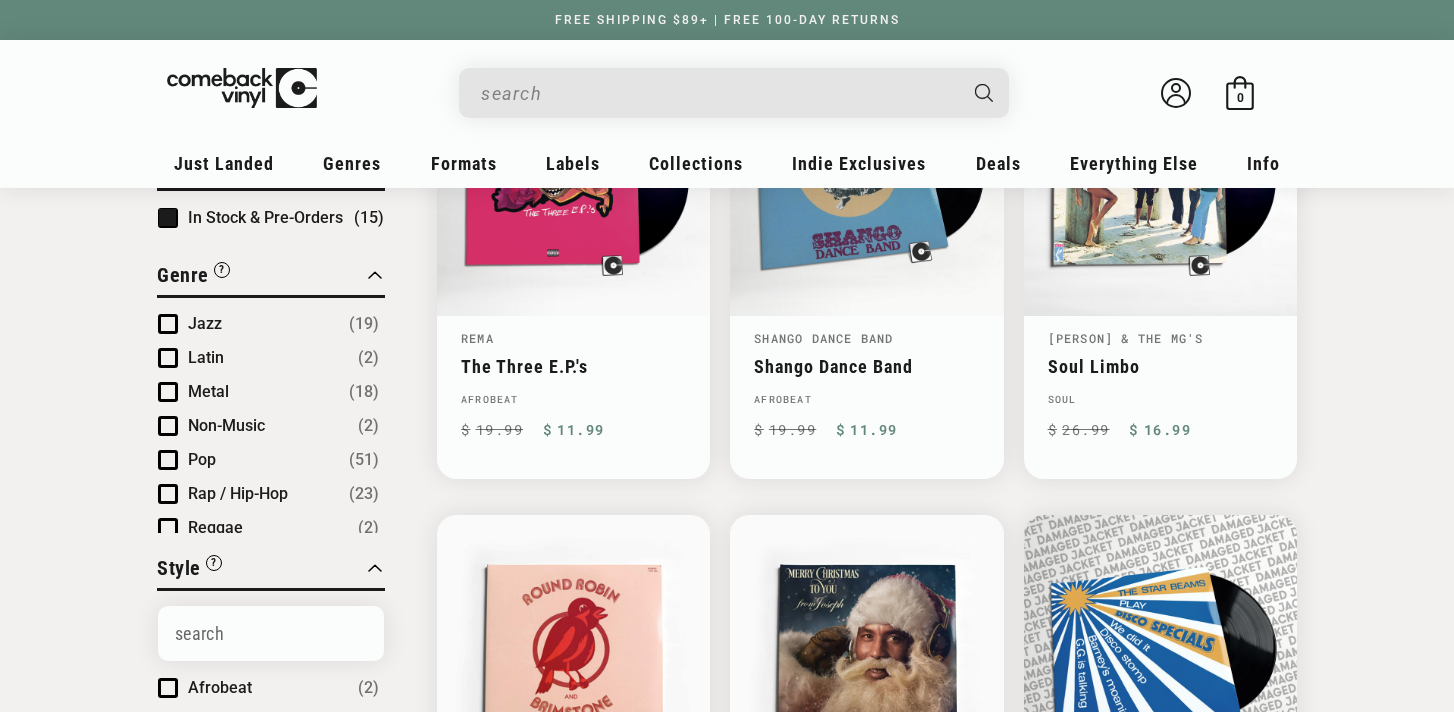 scroll, scrollTop: 213, scrollLeft: 0, axis: vertical 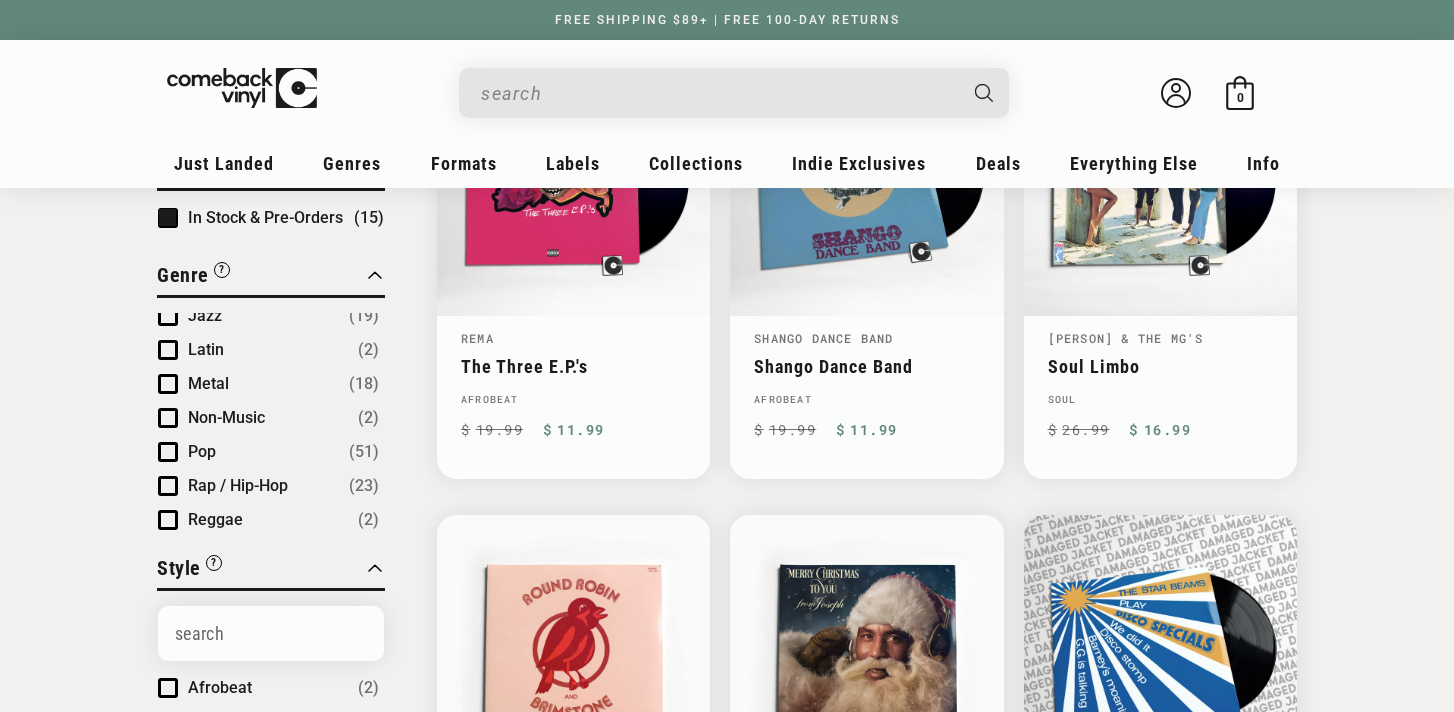 click on "Rap / Hip-Hop" at bounding box center [238, 485] 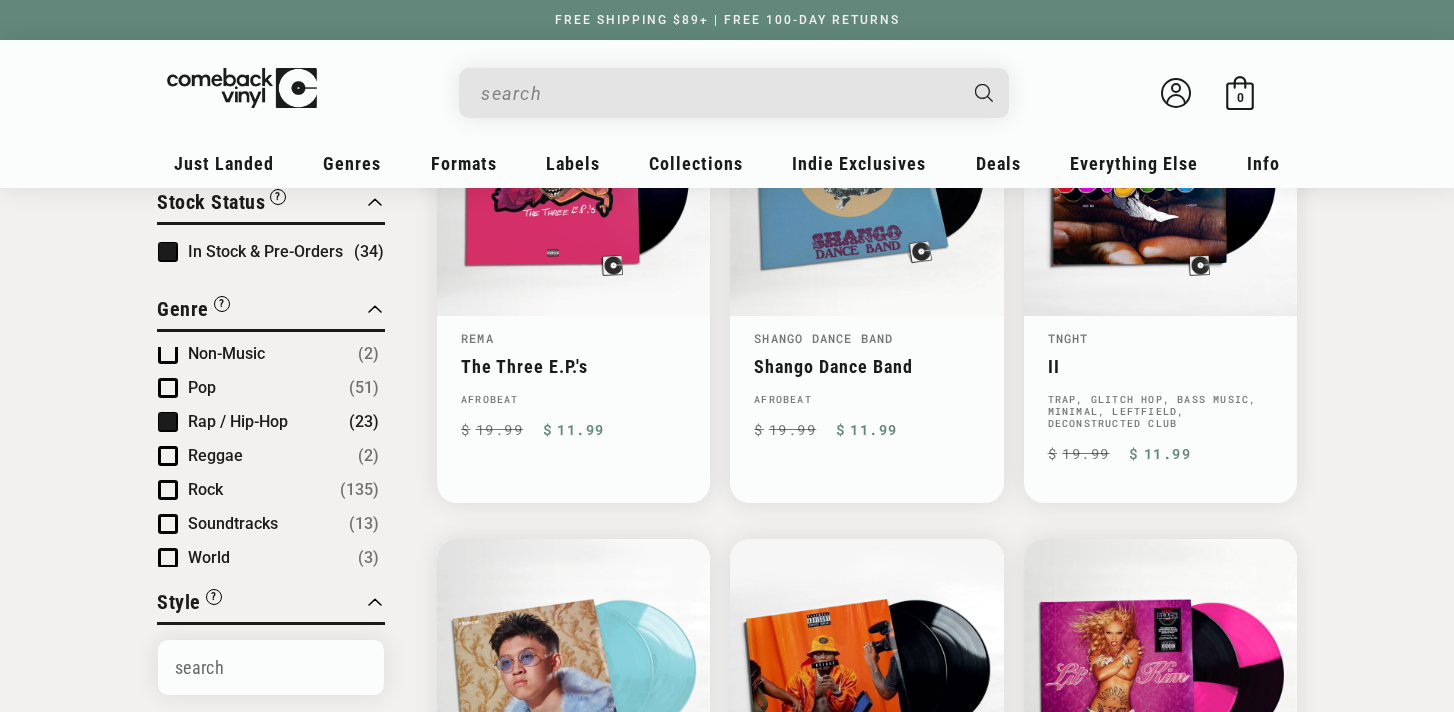 scroll, scrollTop: 324, scrollLeft: 0, axis: vertical 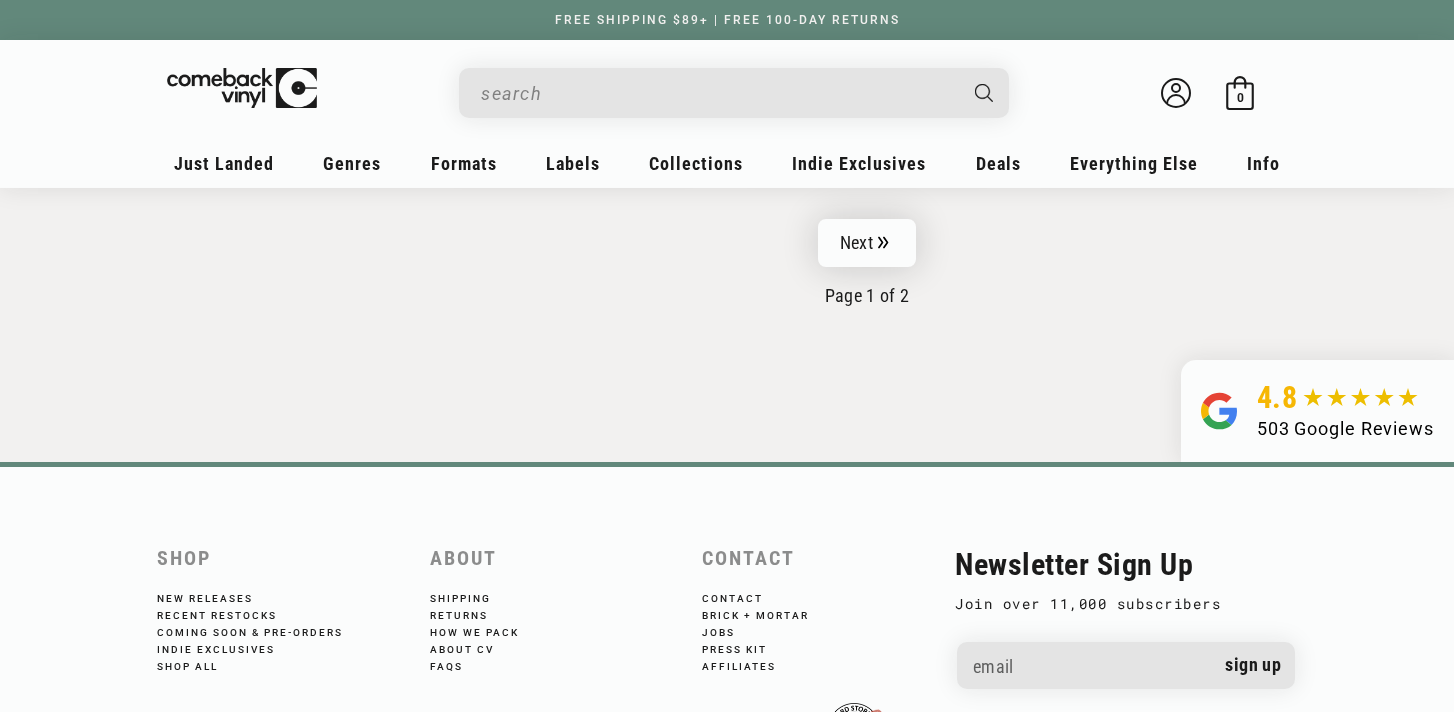 click on "Next" at bounding box center (867, 243) 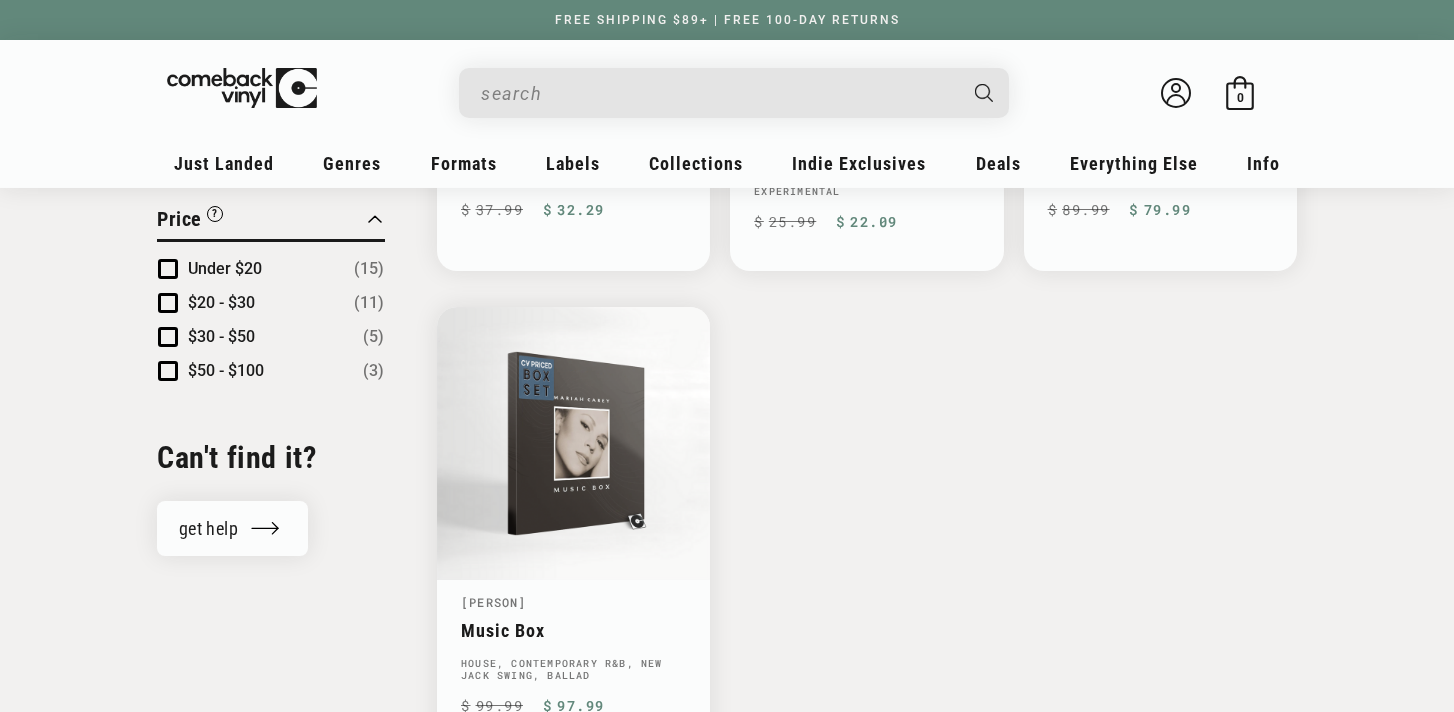 scroll, scrollTop: 2093, scrollLeft: 0, axis: vertical 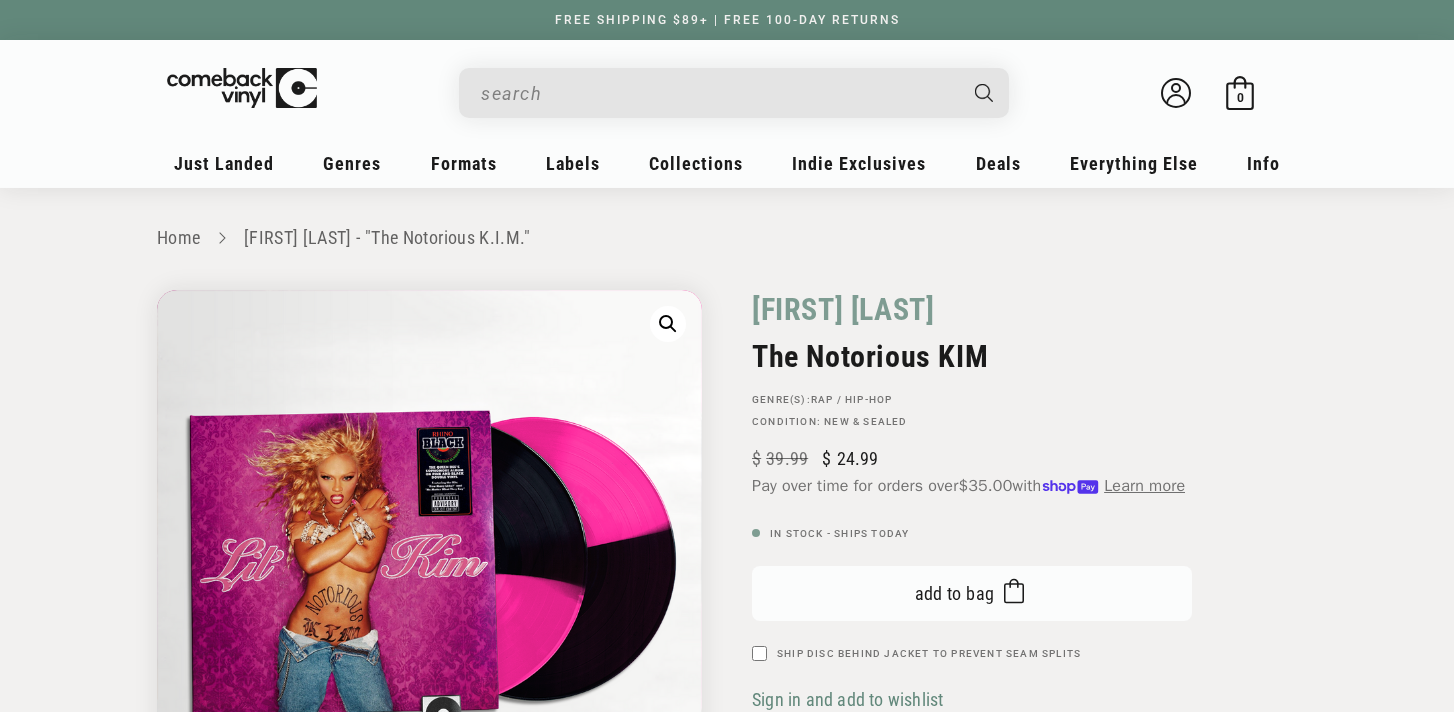 click on "Add to bag
Added to bag" at bounding box center (972, 593) 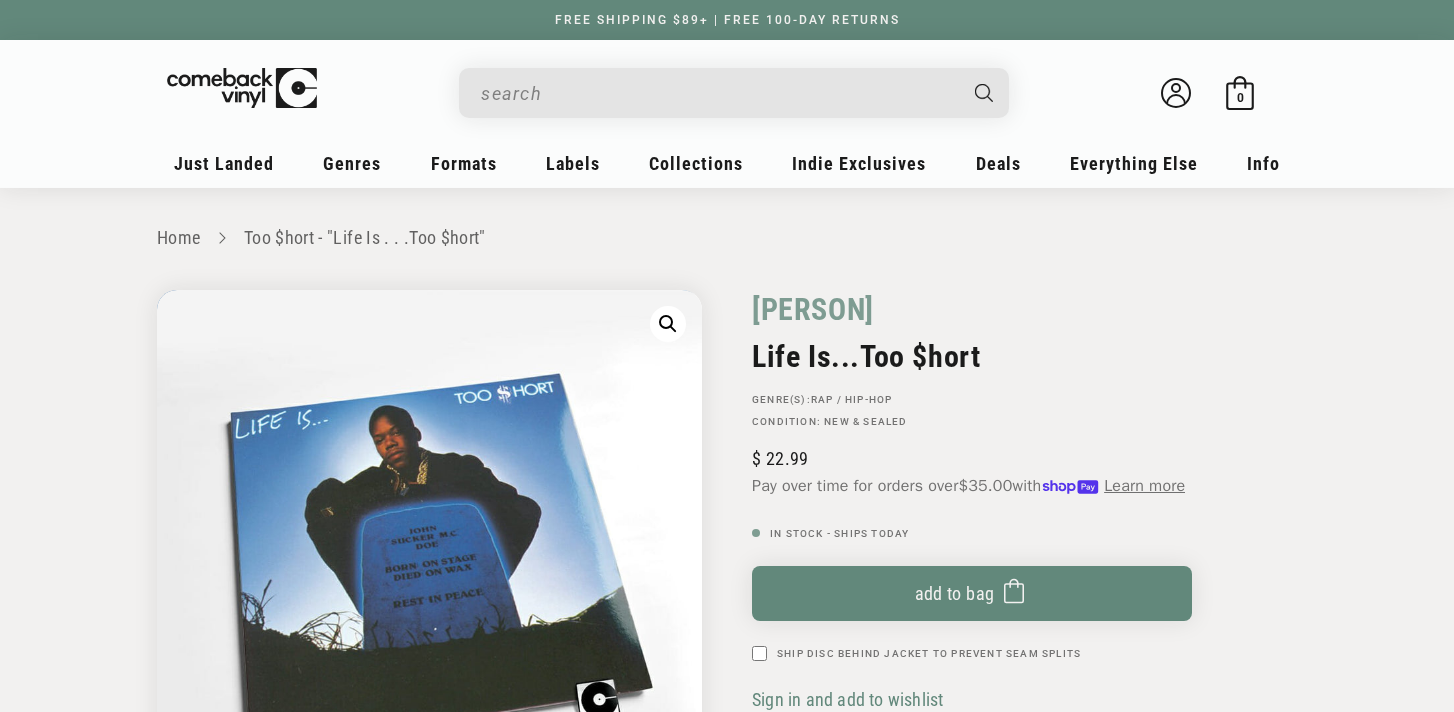 scroll, scrollTop: 0, scrollLeft: 0, axis: both 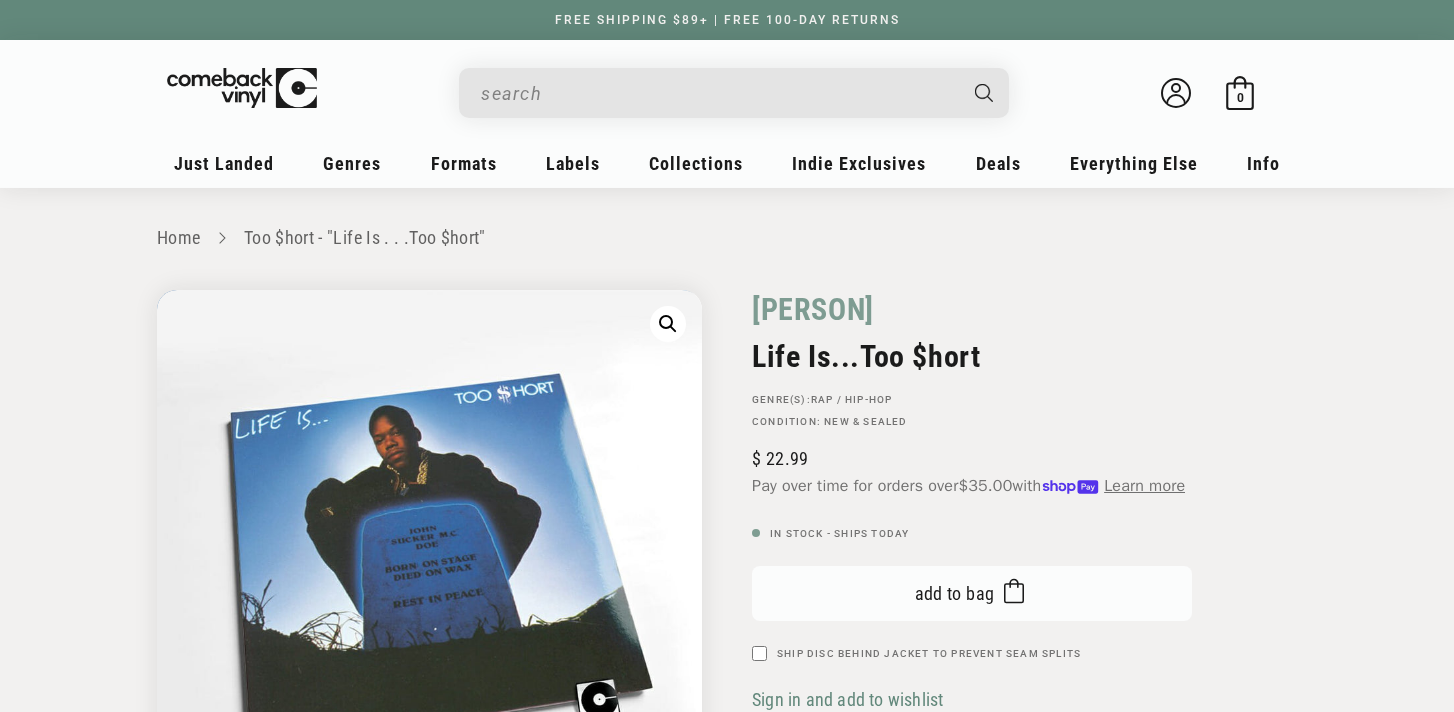 click on "Add to bag" at bounding box center (955, 593) 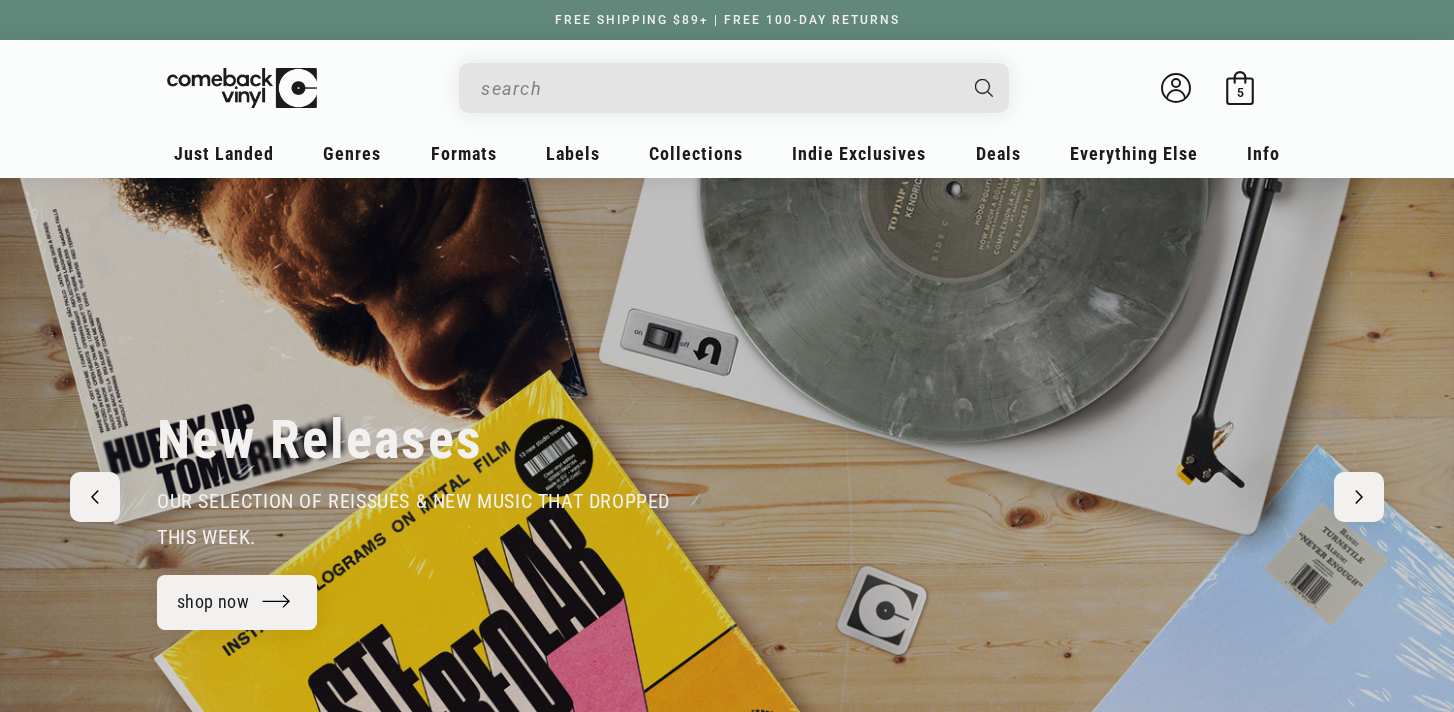 scroll, scrollTop: 0, scrollLeft: 0, axis: both 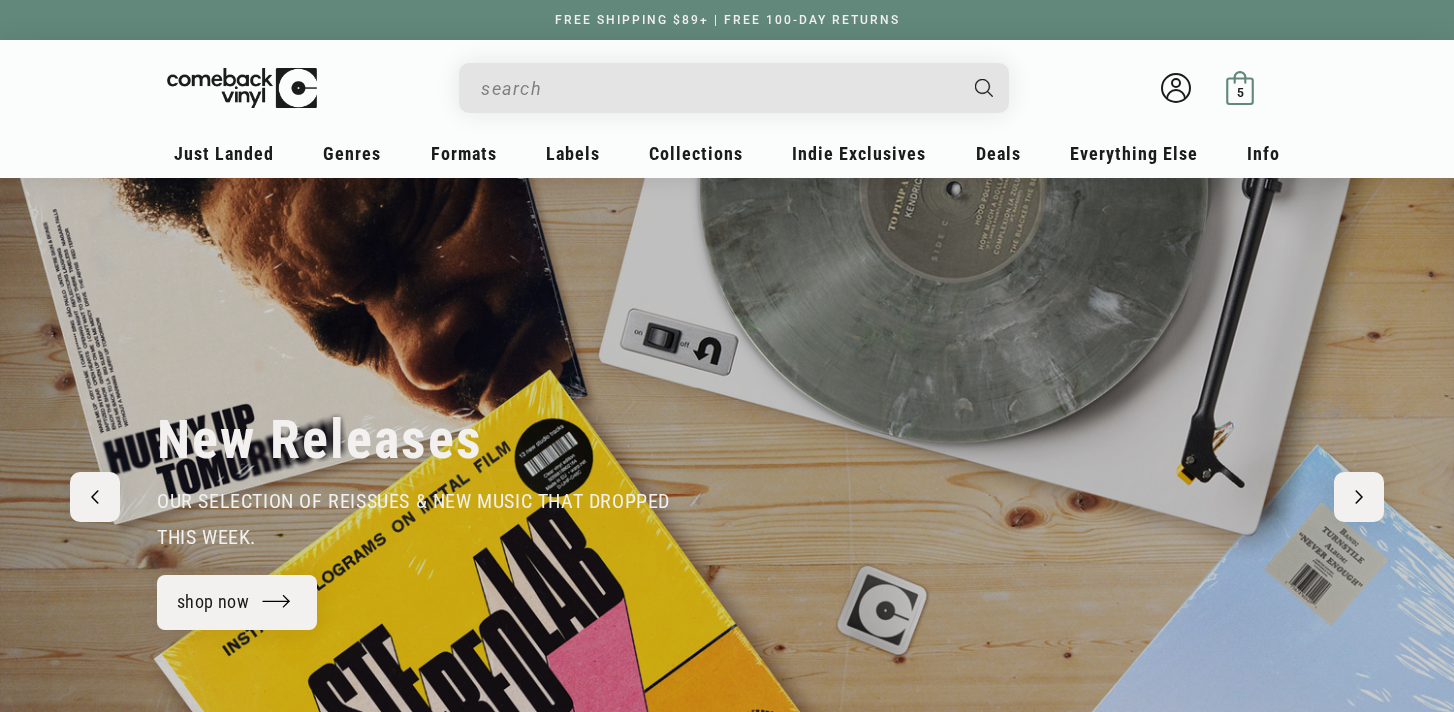 click on "5" at bounding box center [1240, 92] 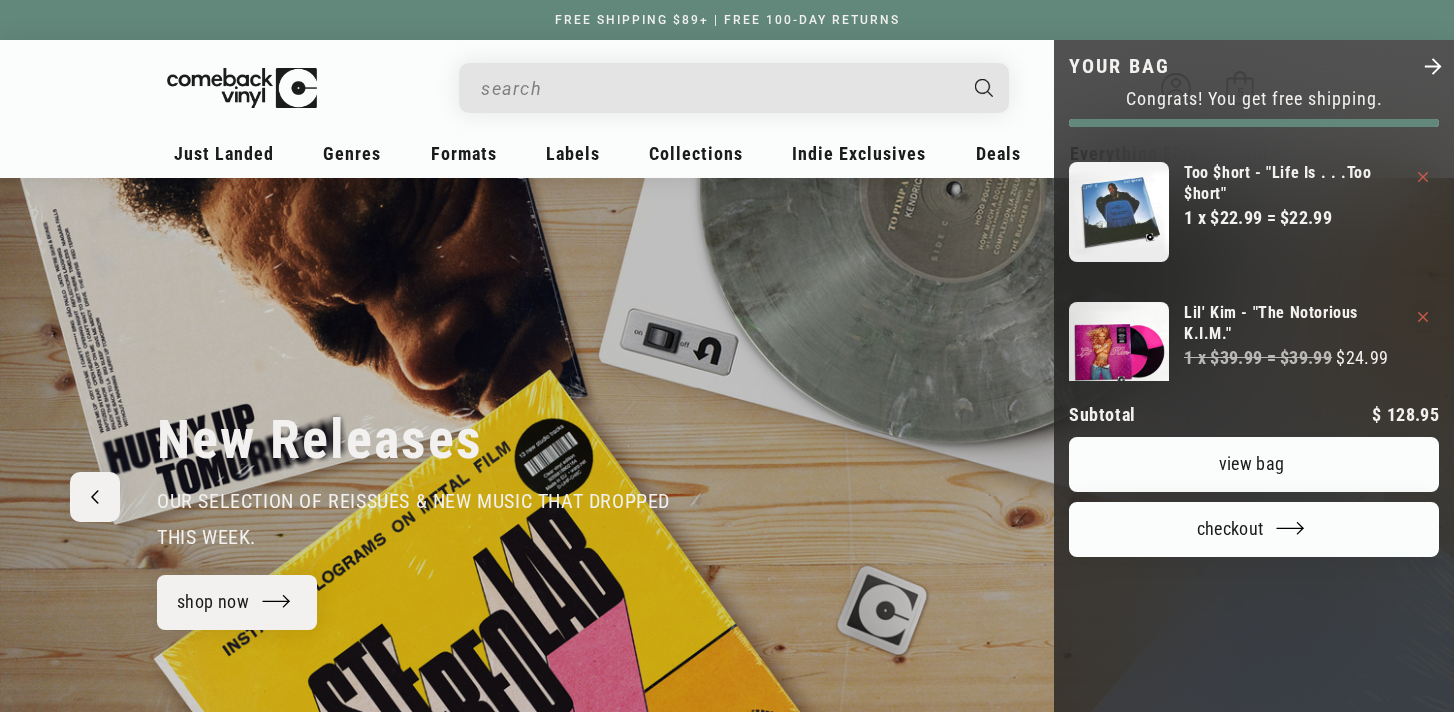 click on "View bag" at bounding box center [1254, 464] 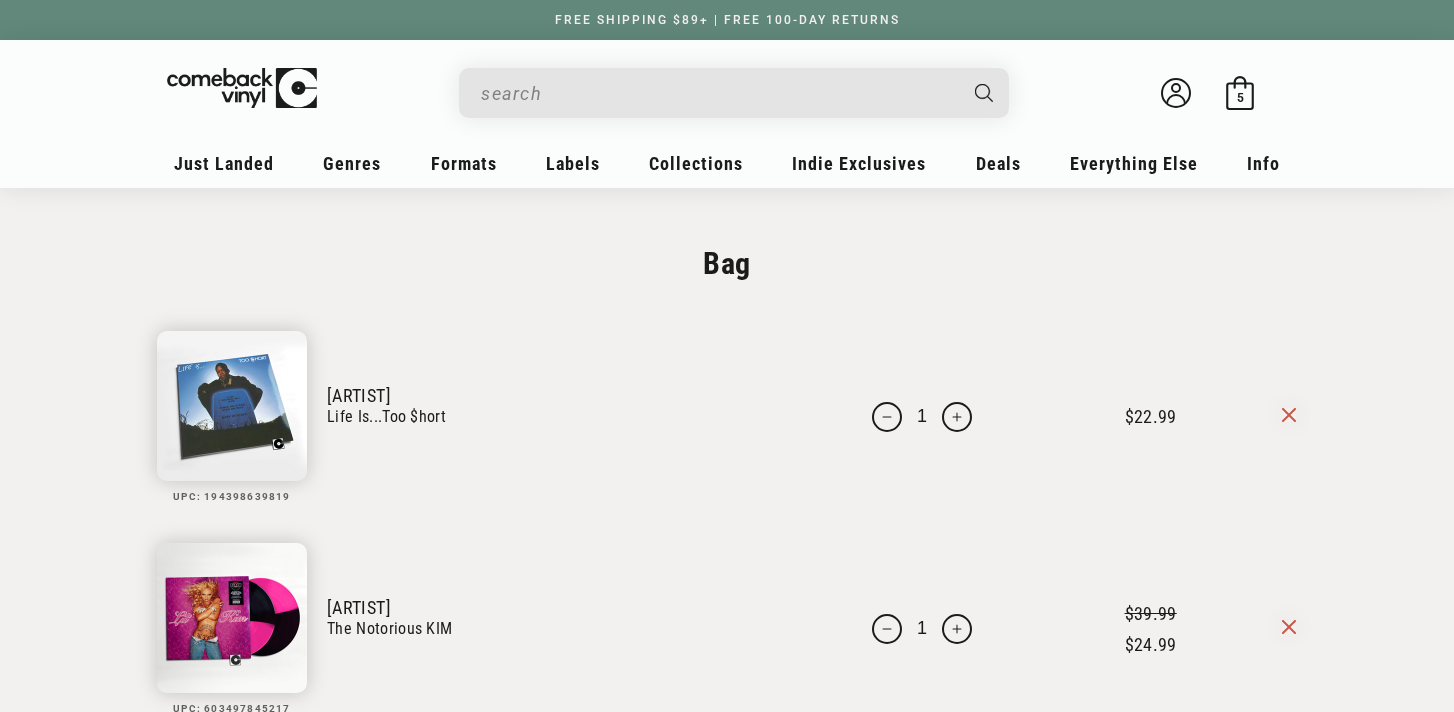 scroll, scrollTop: 0, scrollLeft: 0, axis: both 